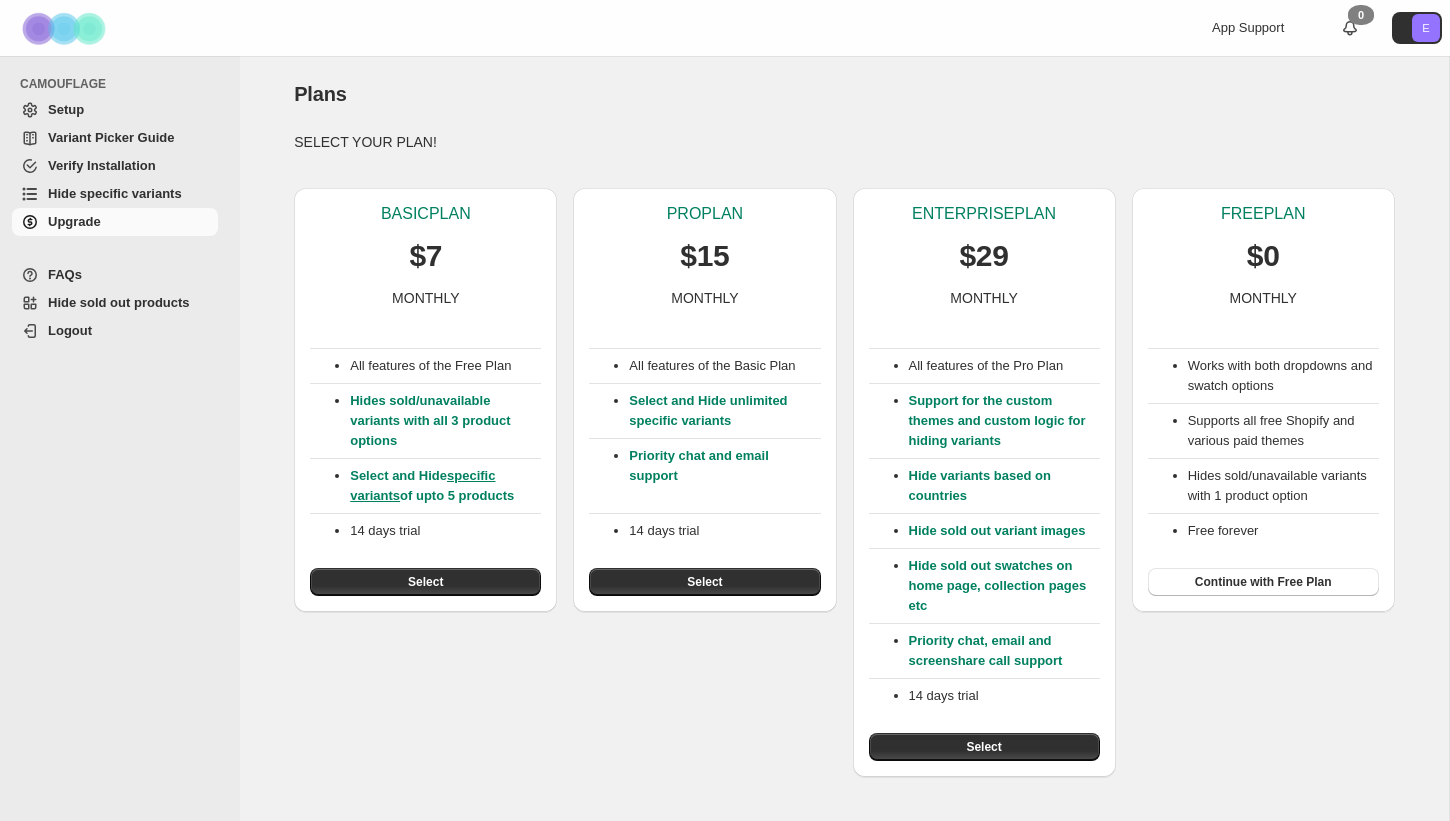 scroll, scrollTop: 0, scrollLeft: 0, axis: both 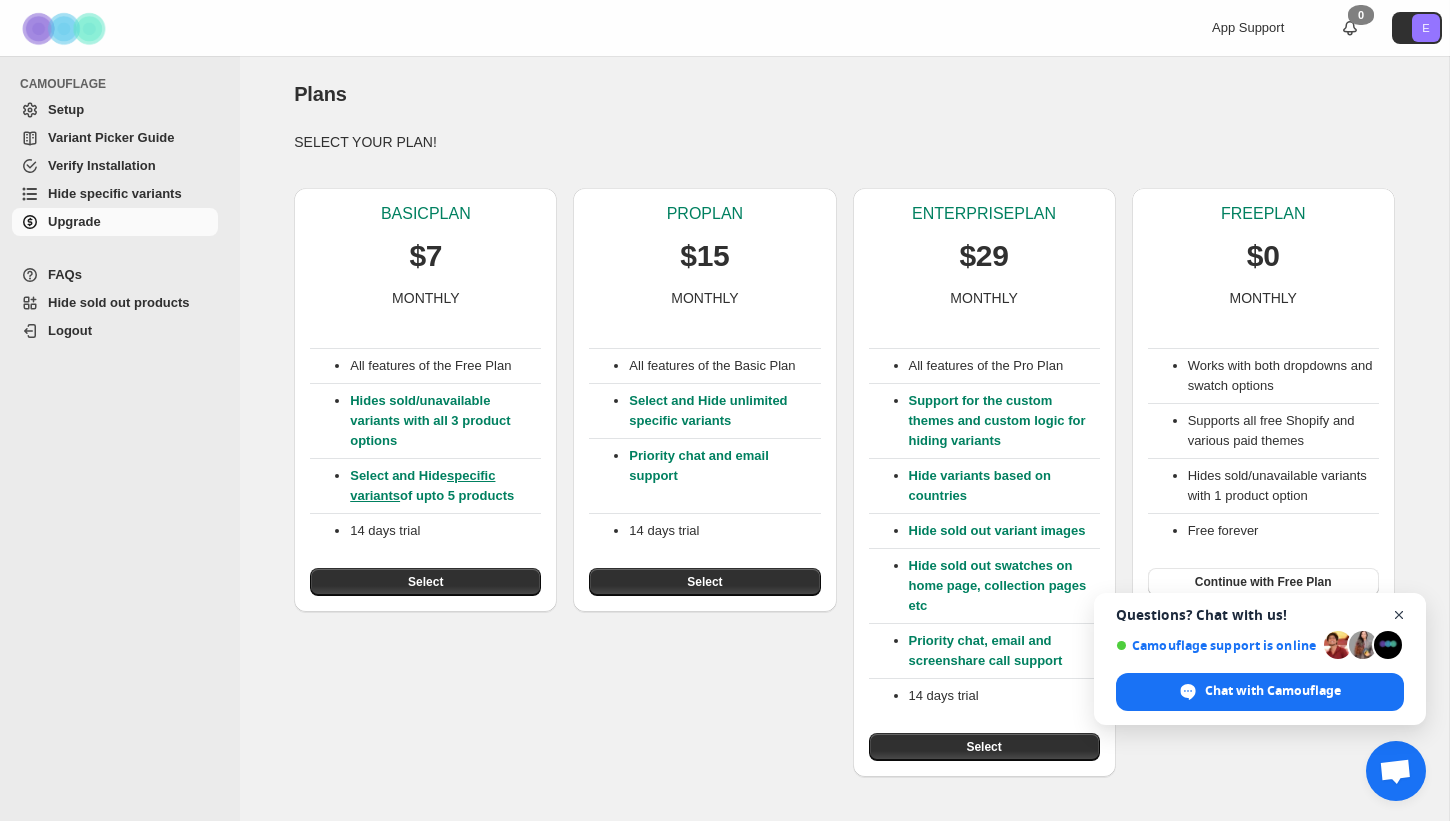 click at bounding box center (1399, 615) 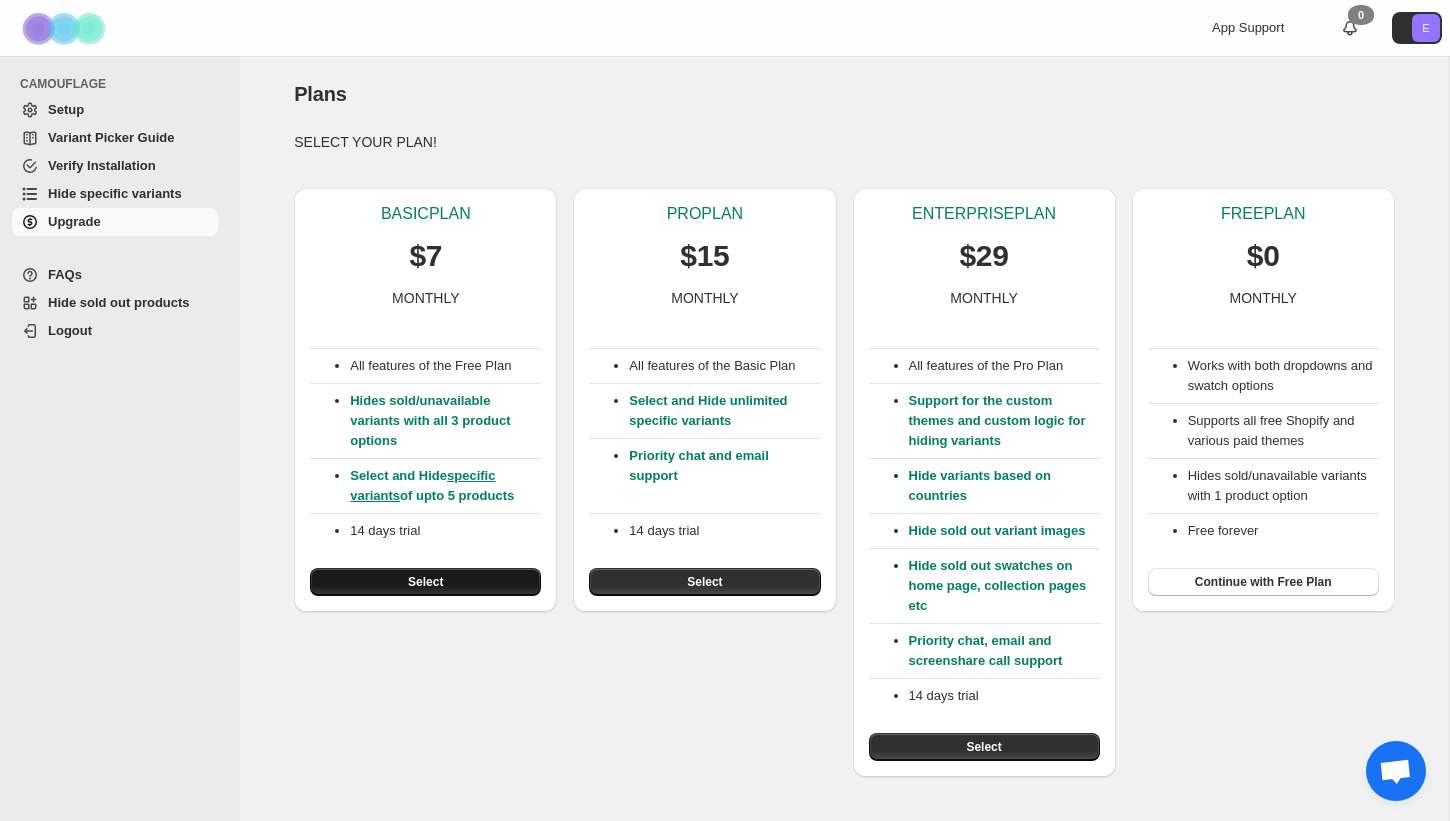 click on "Select" at bounding box center (425, 582) 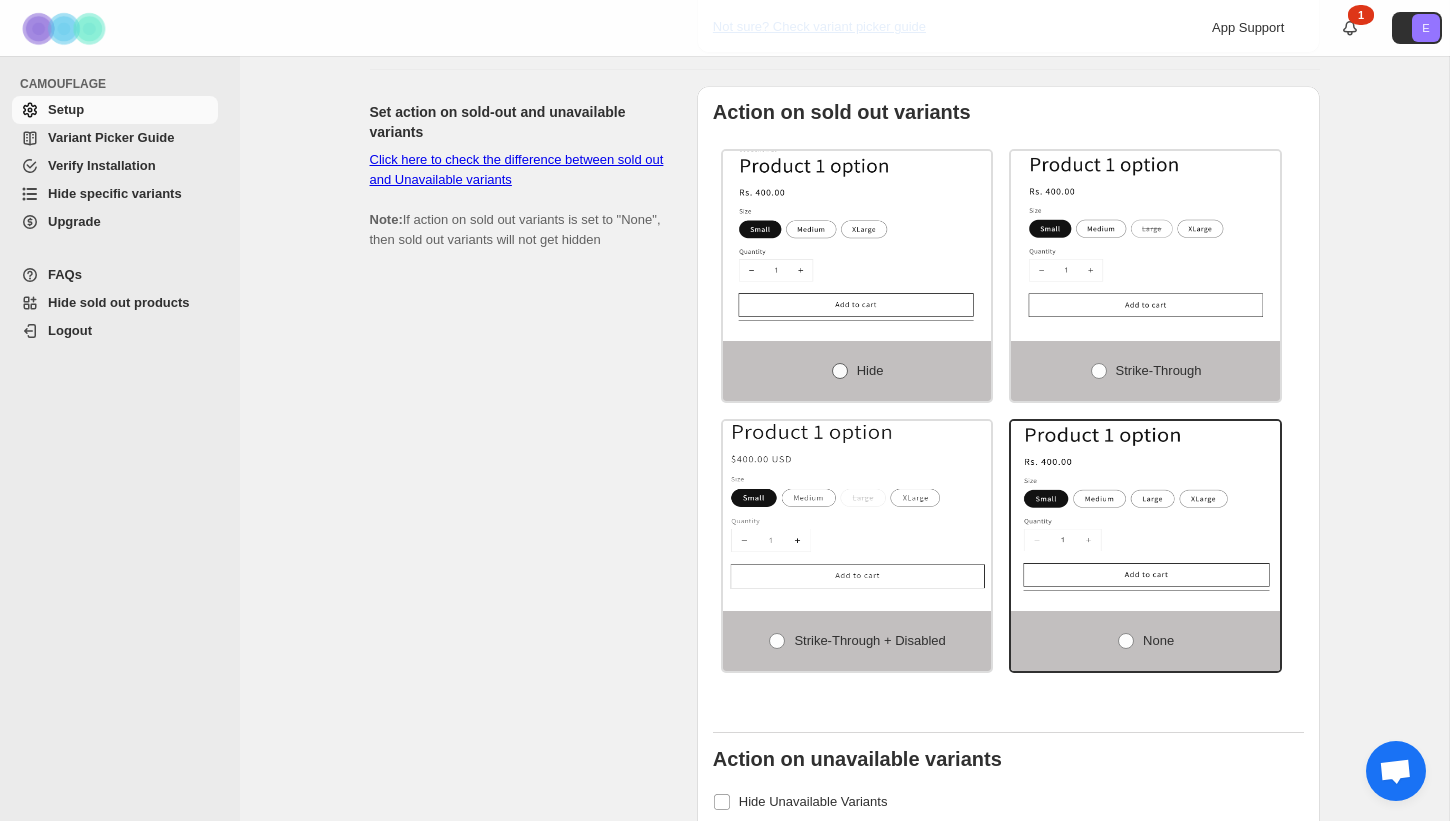 scroll, scrollTop: 1095, scrollLeft: 0, axis: vertical 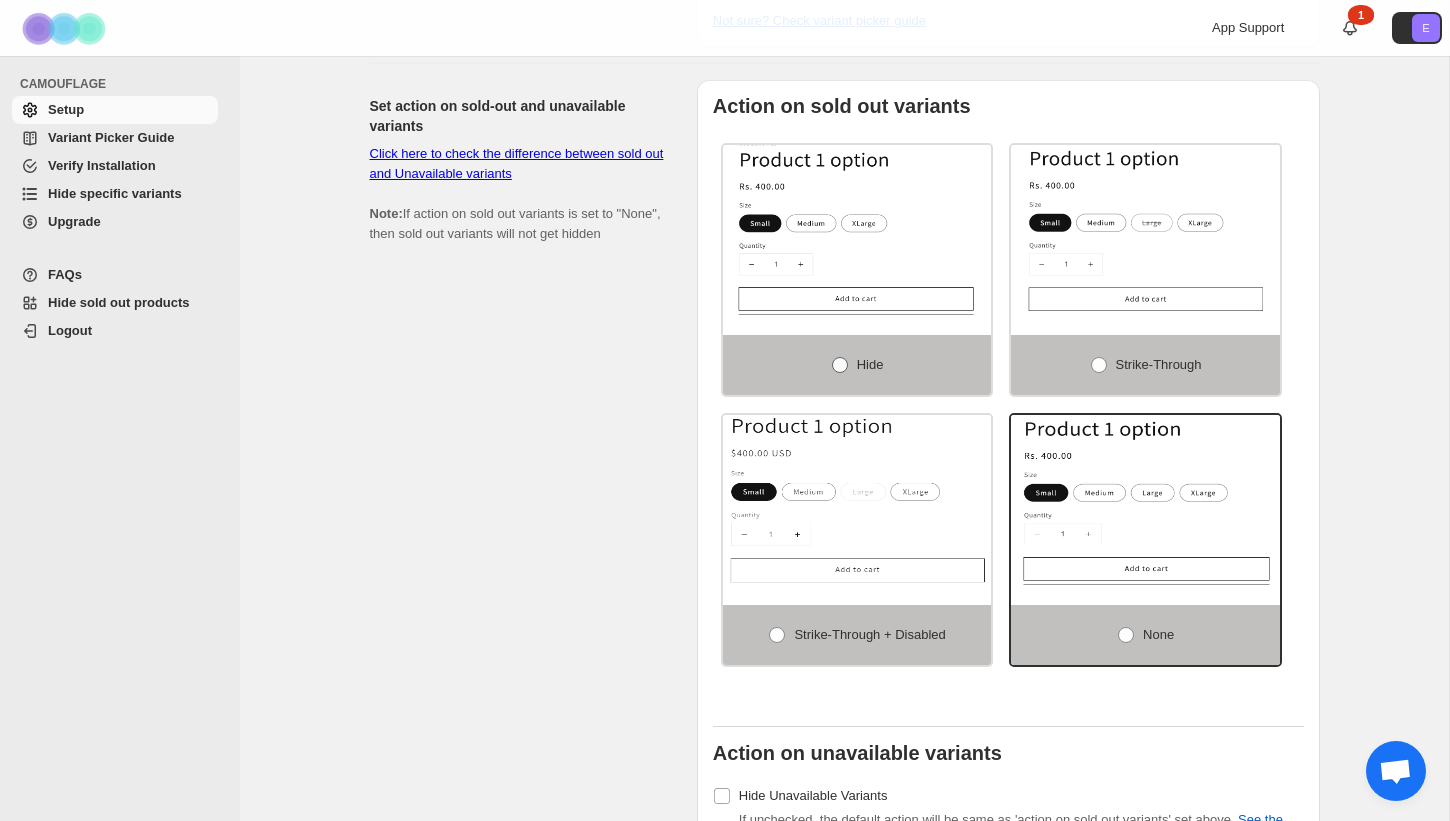 click at bounding box center [840, 365] 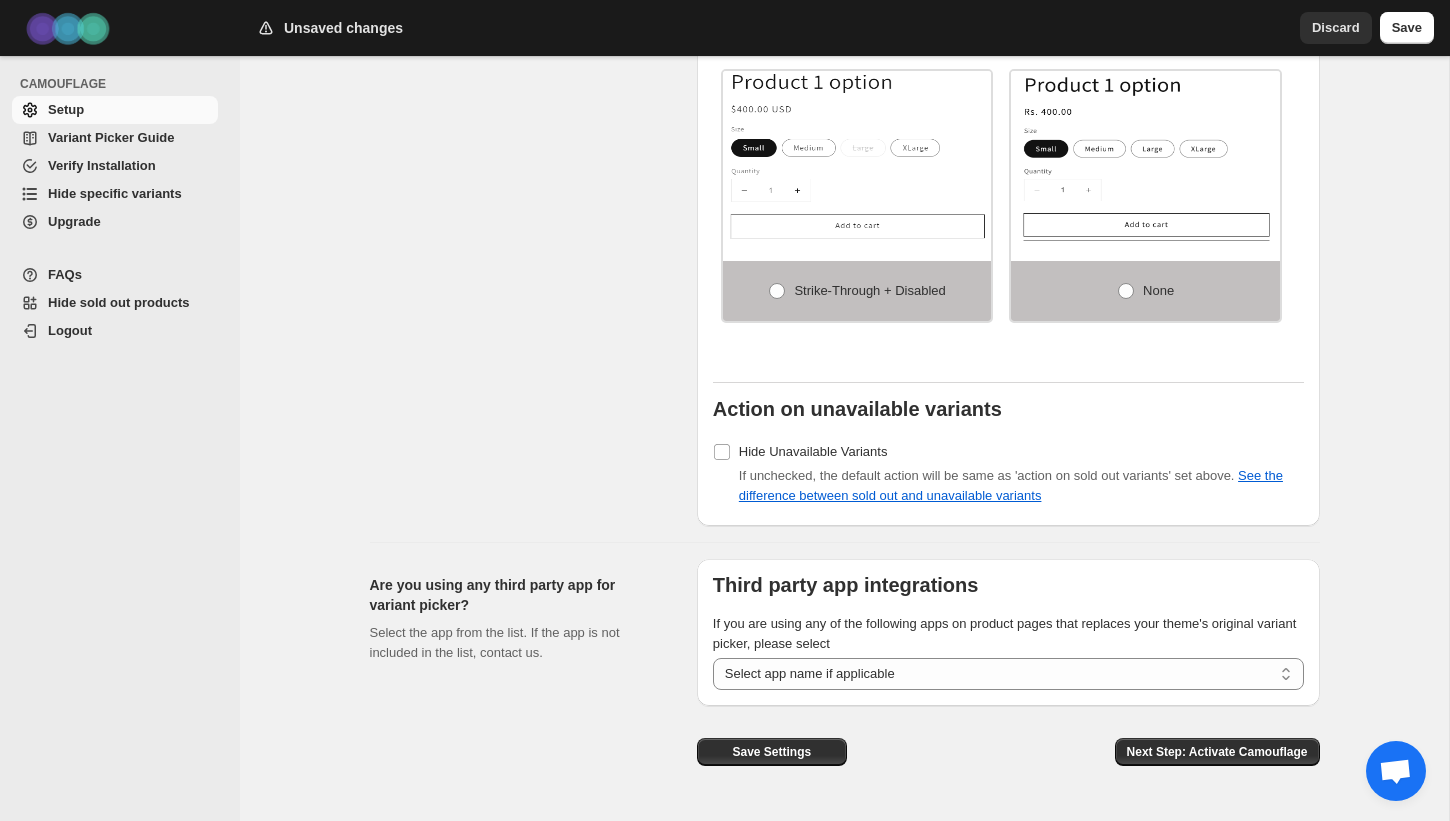 scroll, scrollTop: 1505, scrollLeft: 0, axis: vertical 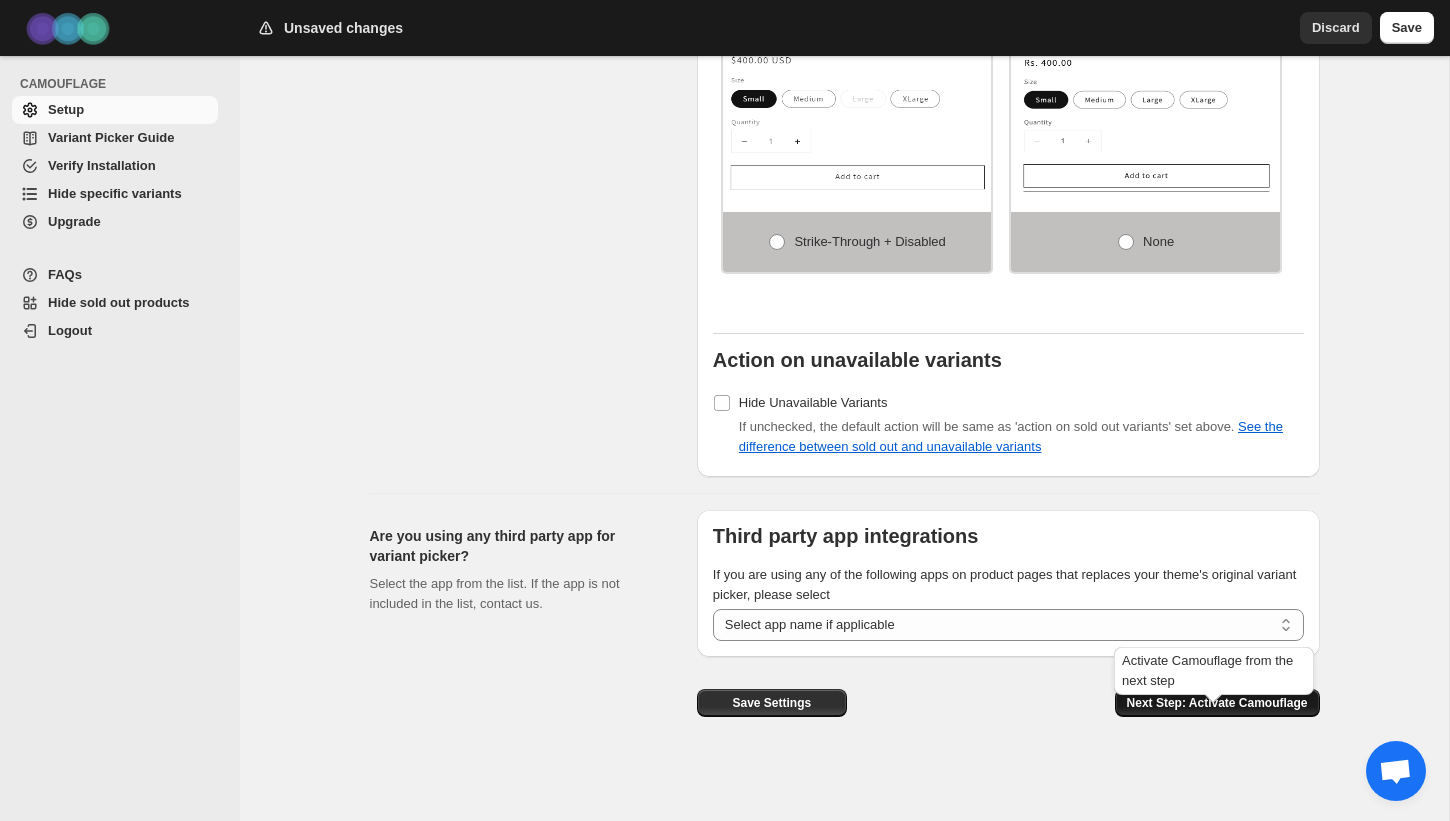 click on "Next Step: Activate Camouflage" at bounding box center (1217, 703) 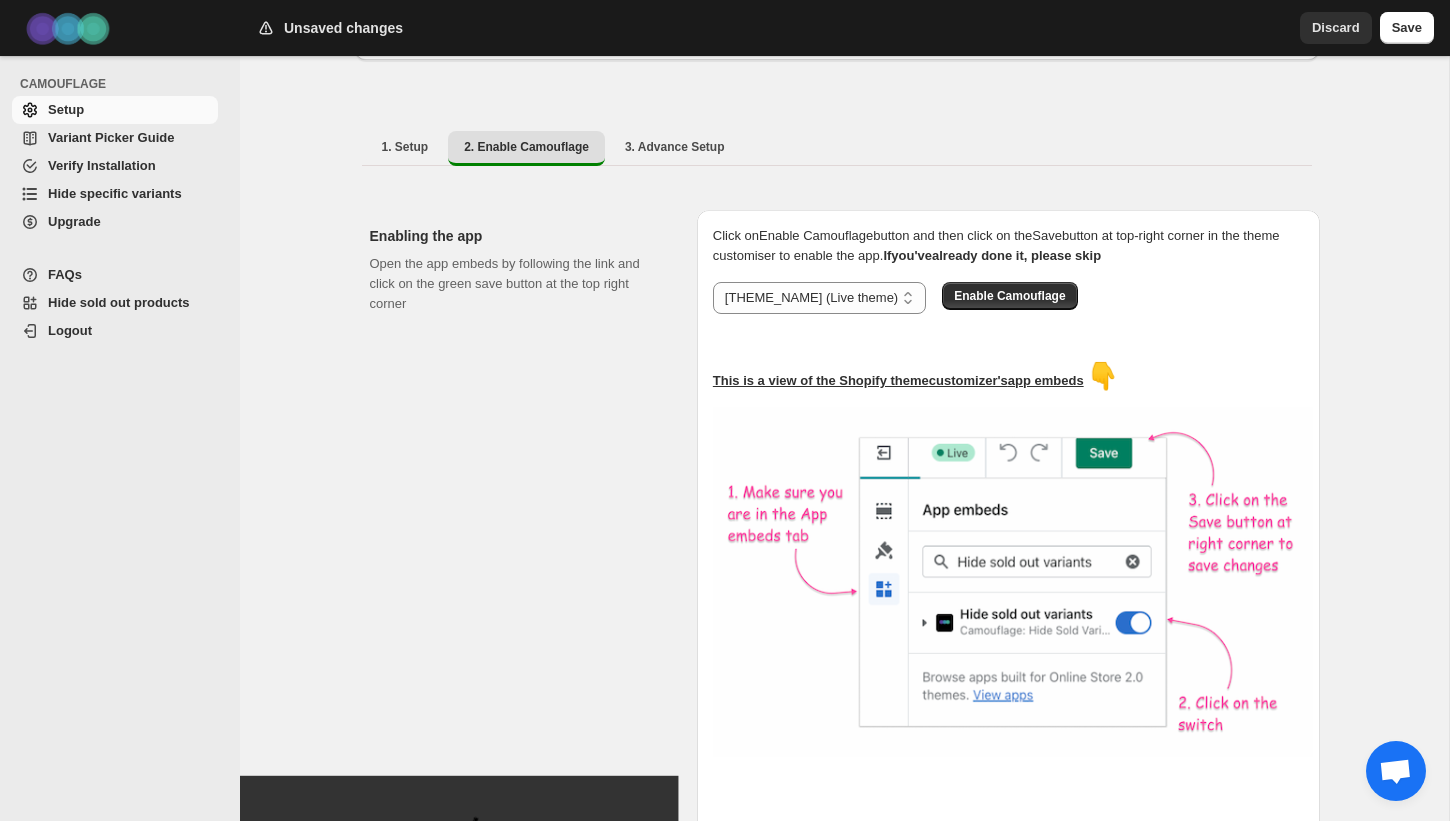 scroll, scrollTop: 0, scrollLeft: 0, axis: both 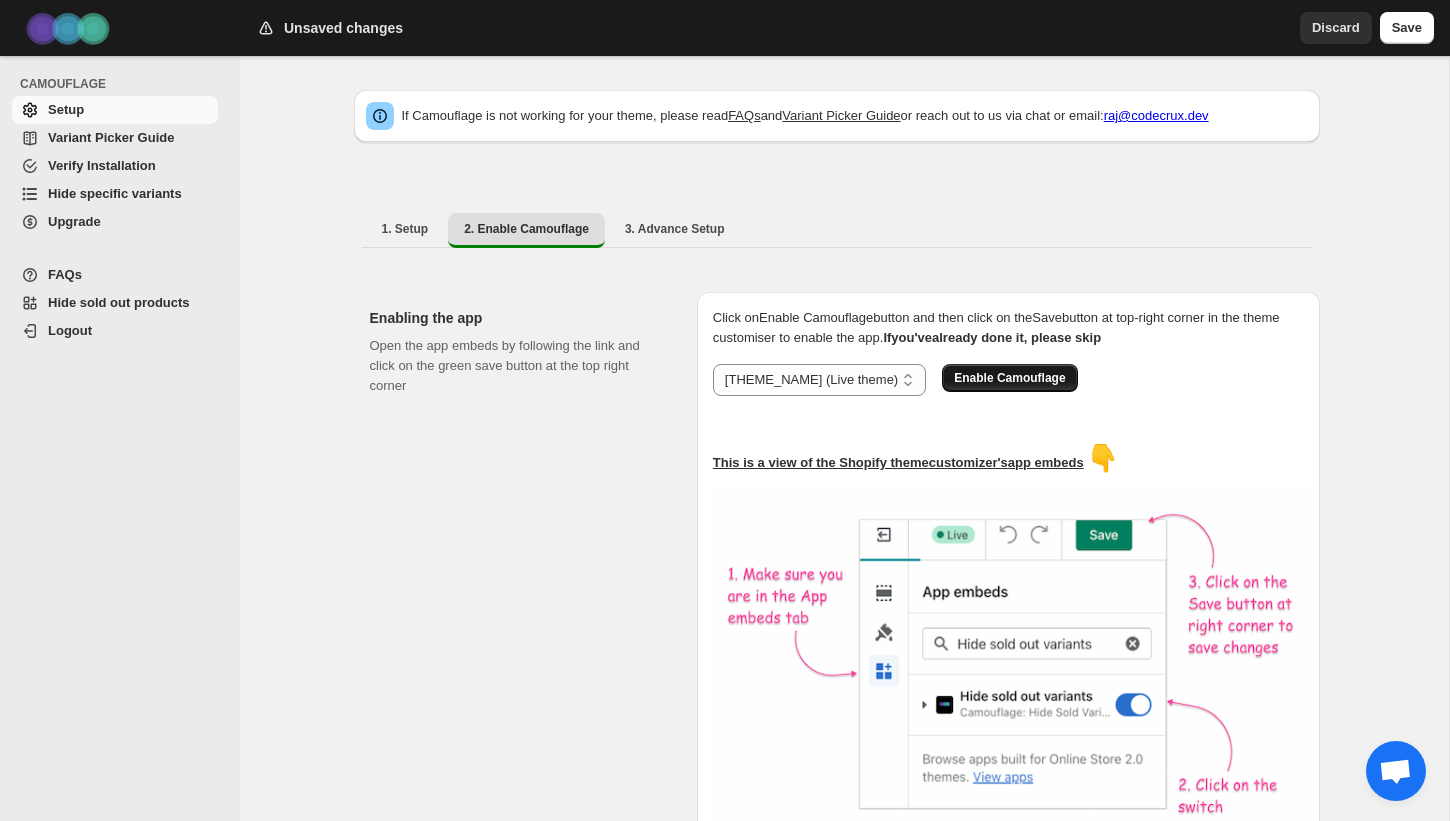 click on "Enable Camouflage" at bounding box center (1009, 378) 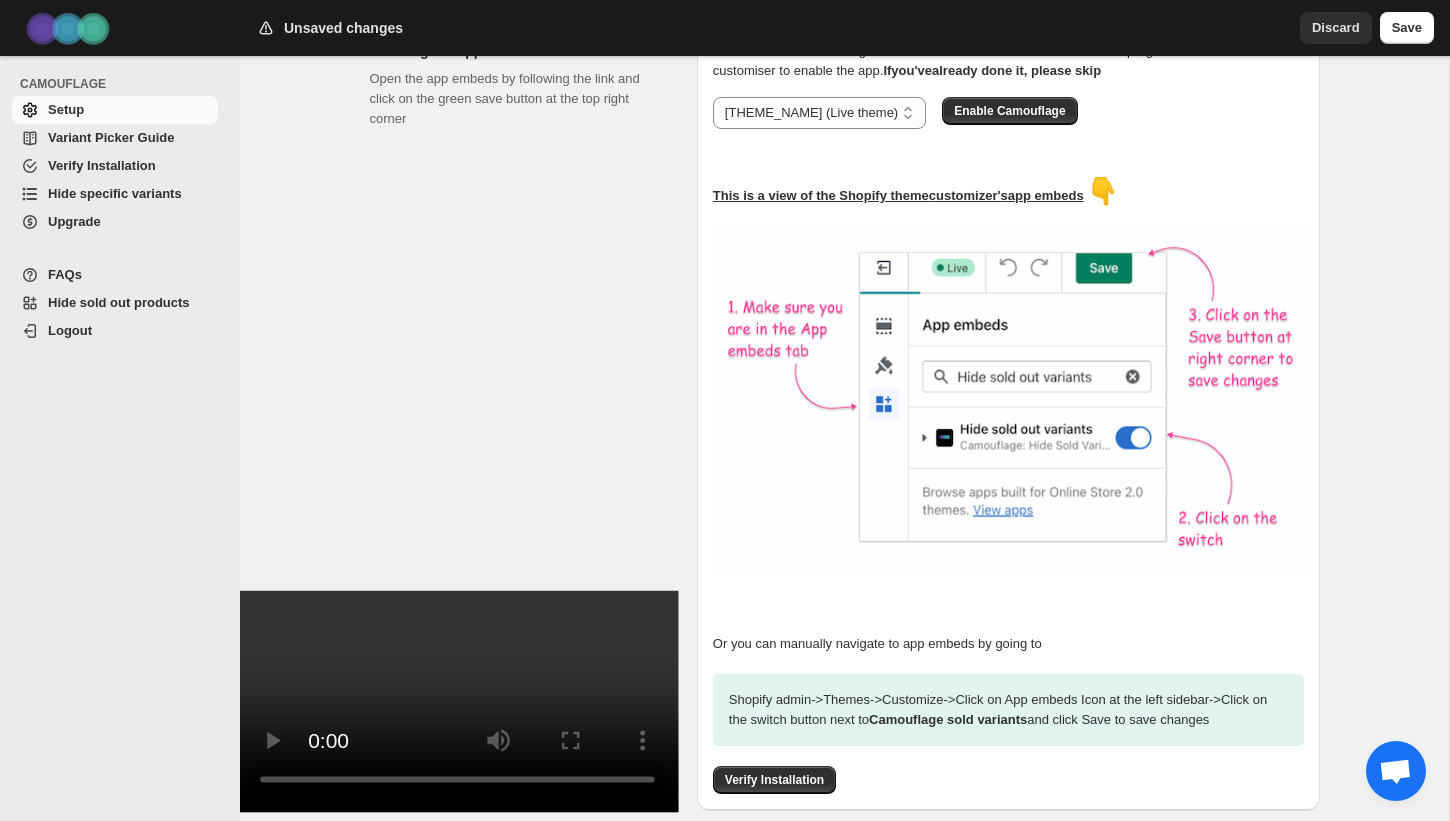 scroll, scrollTop: 382, scrollLeft: 0, axis: vertical 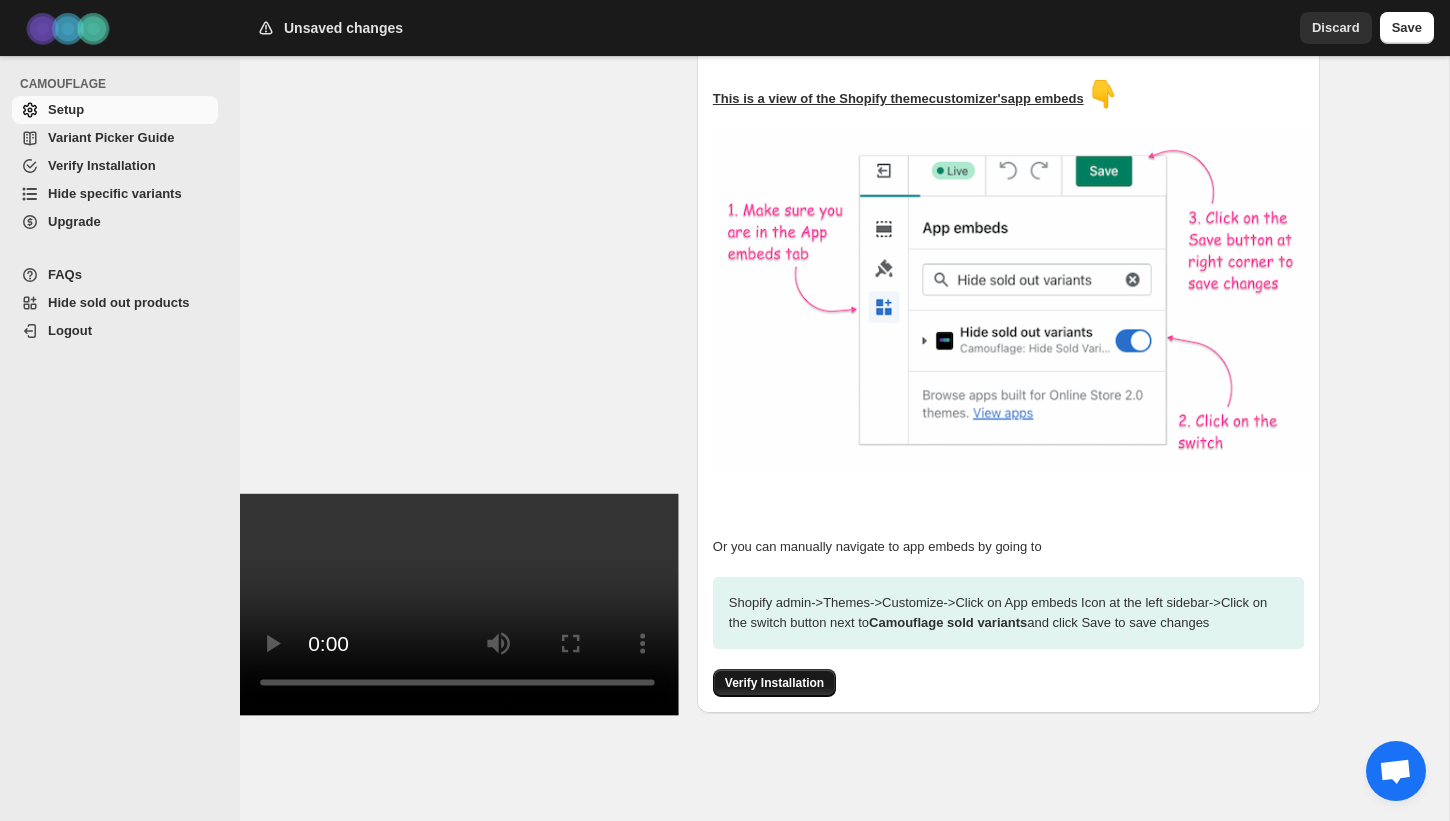 click on "Verify Installation" at bounding box center (774, 683) 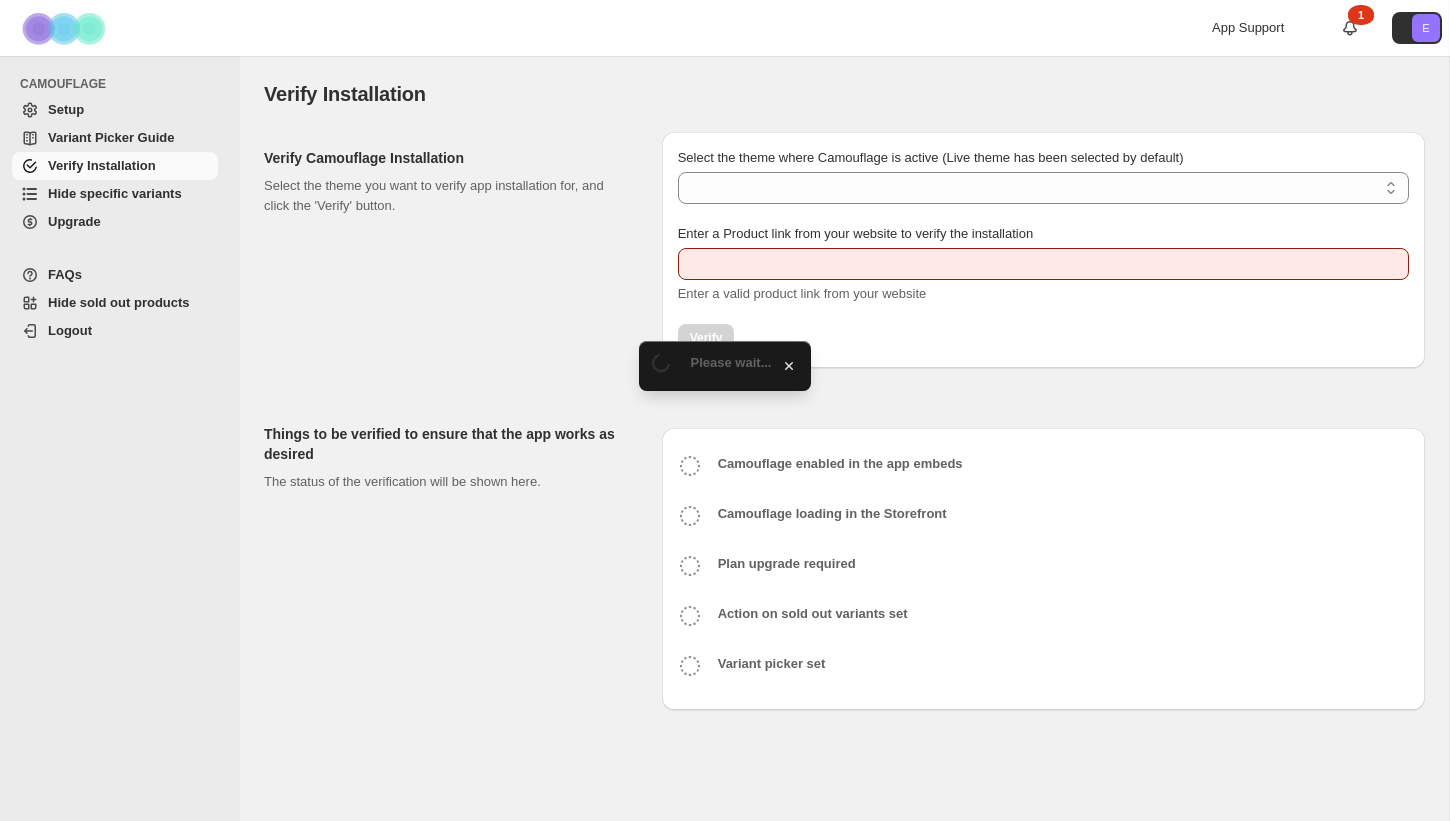 scroll, scrollTop: 0, scrollLeft: 0, axis: both 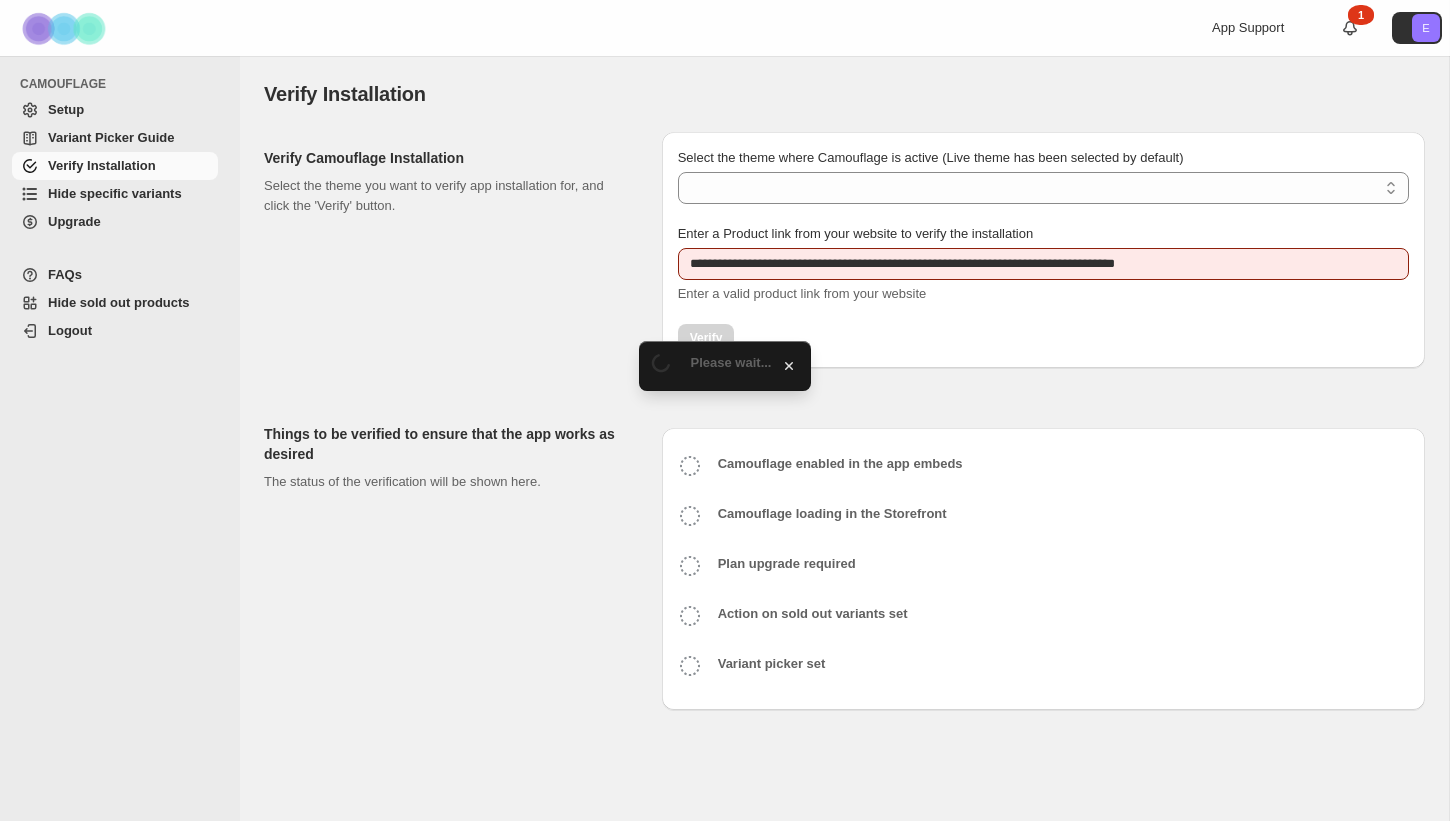 select on "**********" 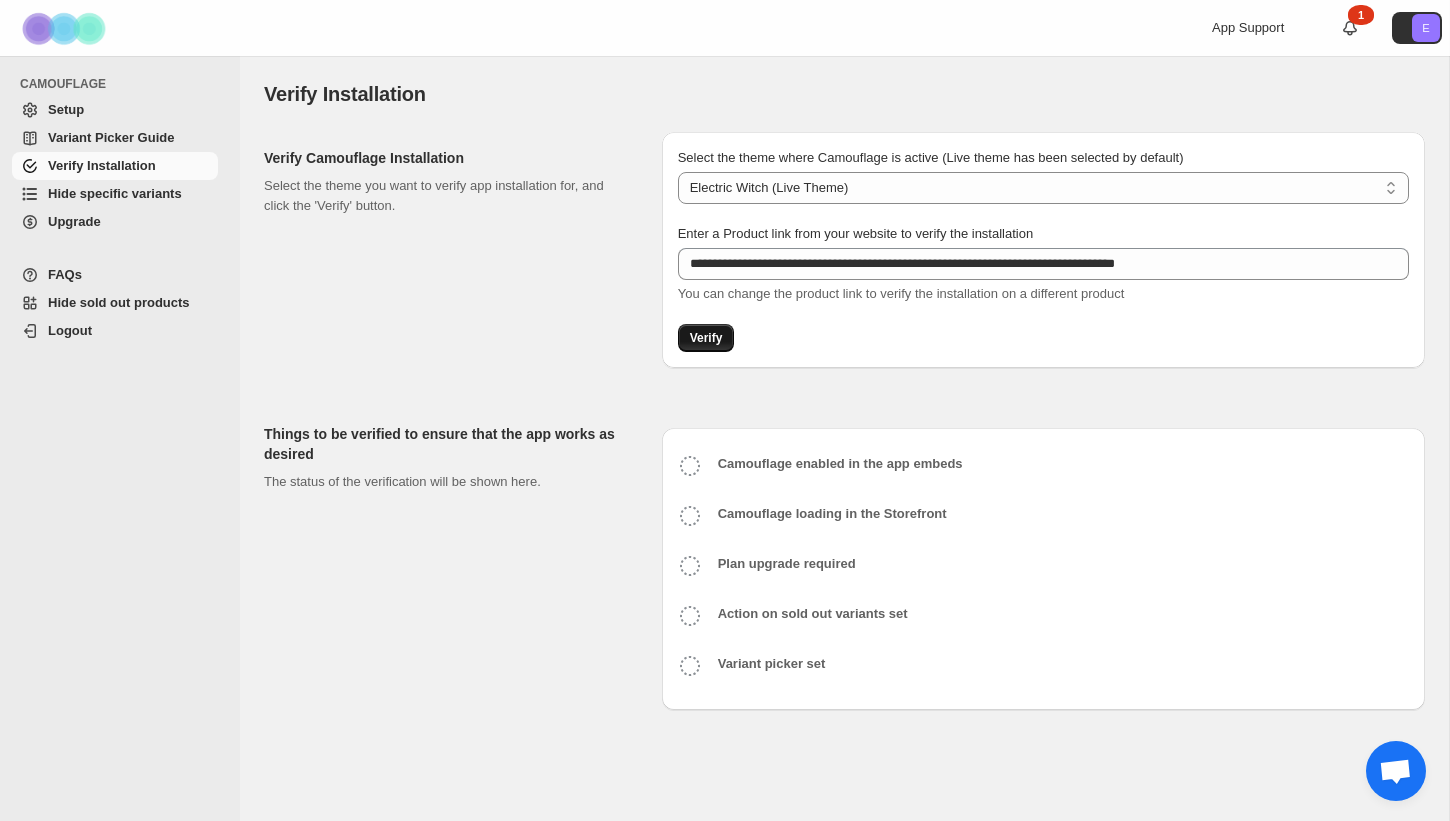 click on "Verify" at bounding box center (706, 338) 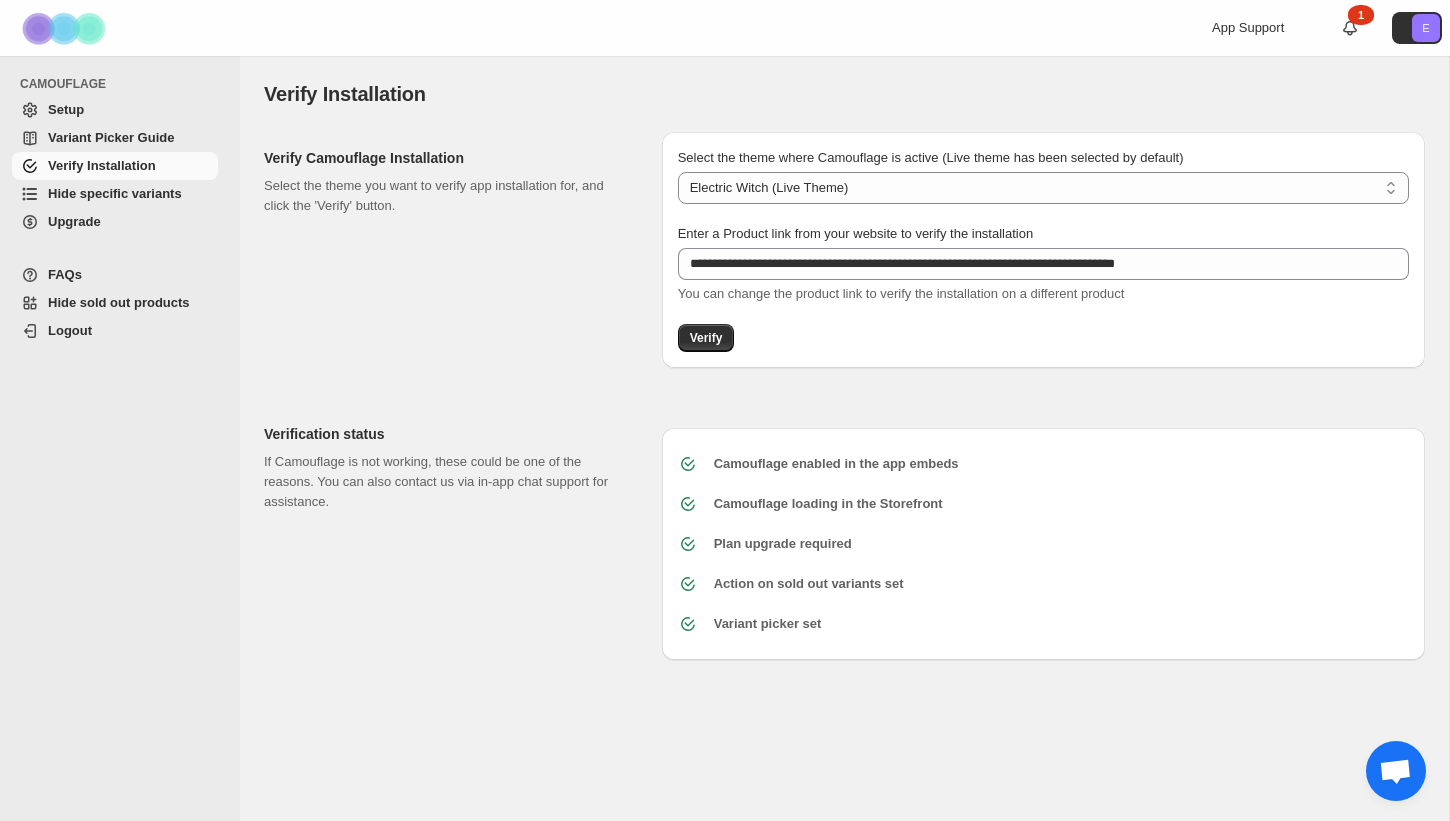 click on "Hide specific variants" at bounding box center [115, 193] 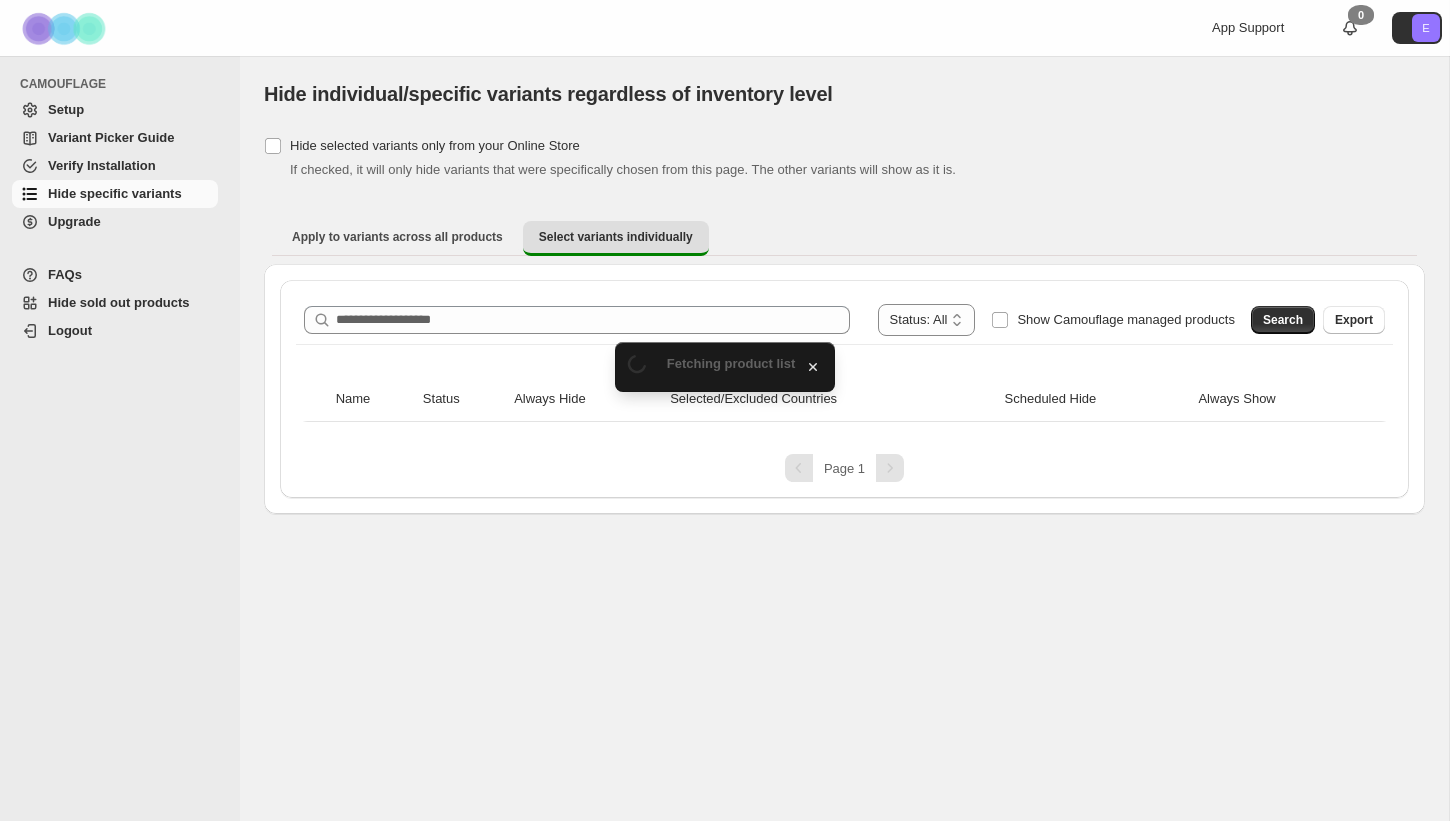 scroll, scrollTop: 0, scrollLeft: 0, axis: both 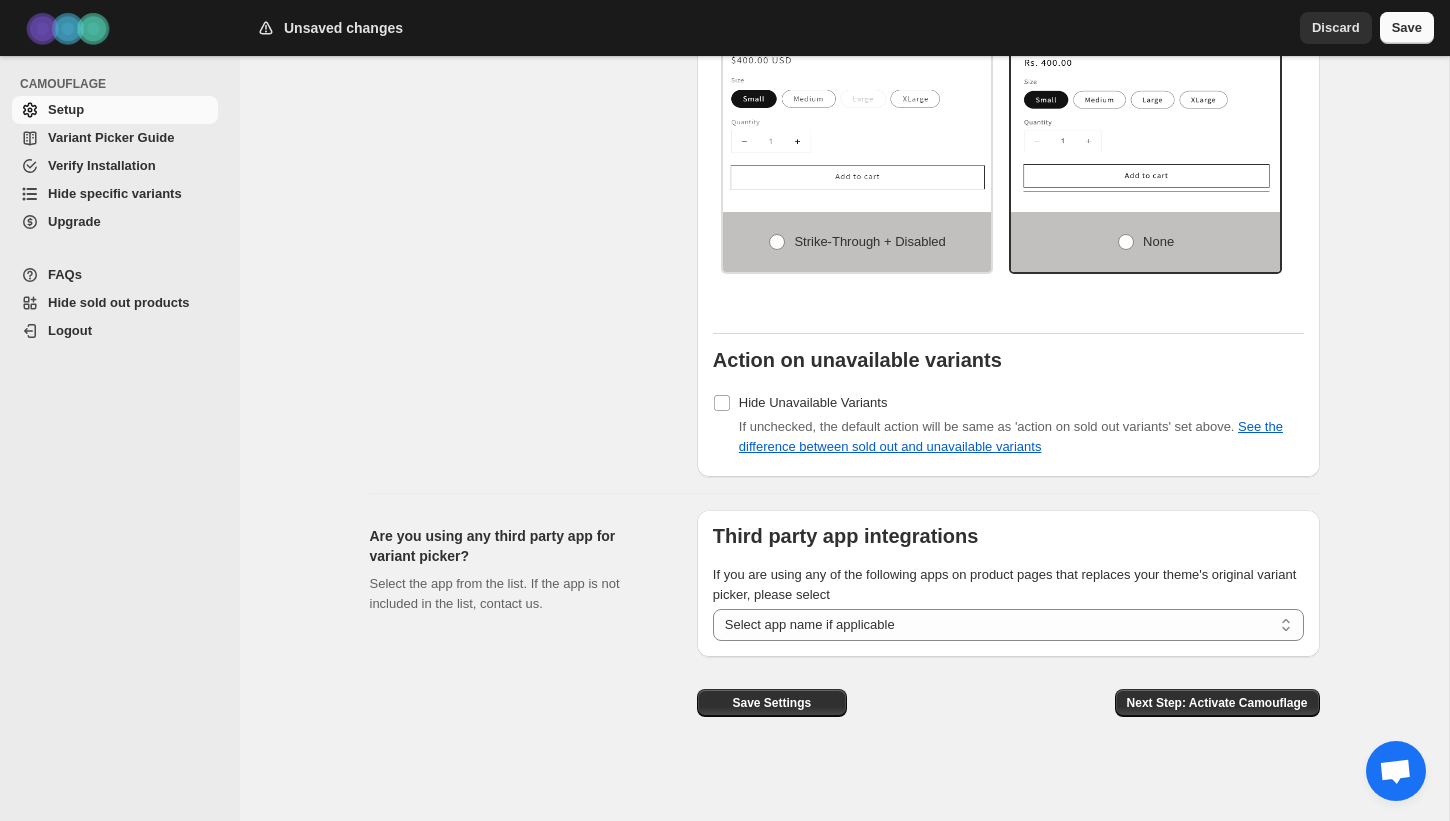 click on "Save" at bounding box center (1407, 28) 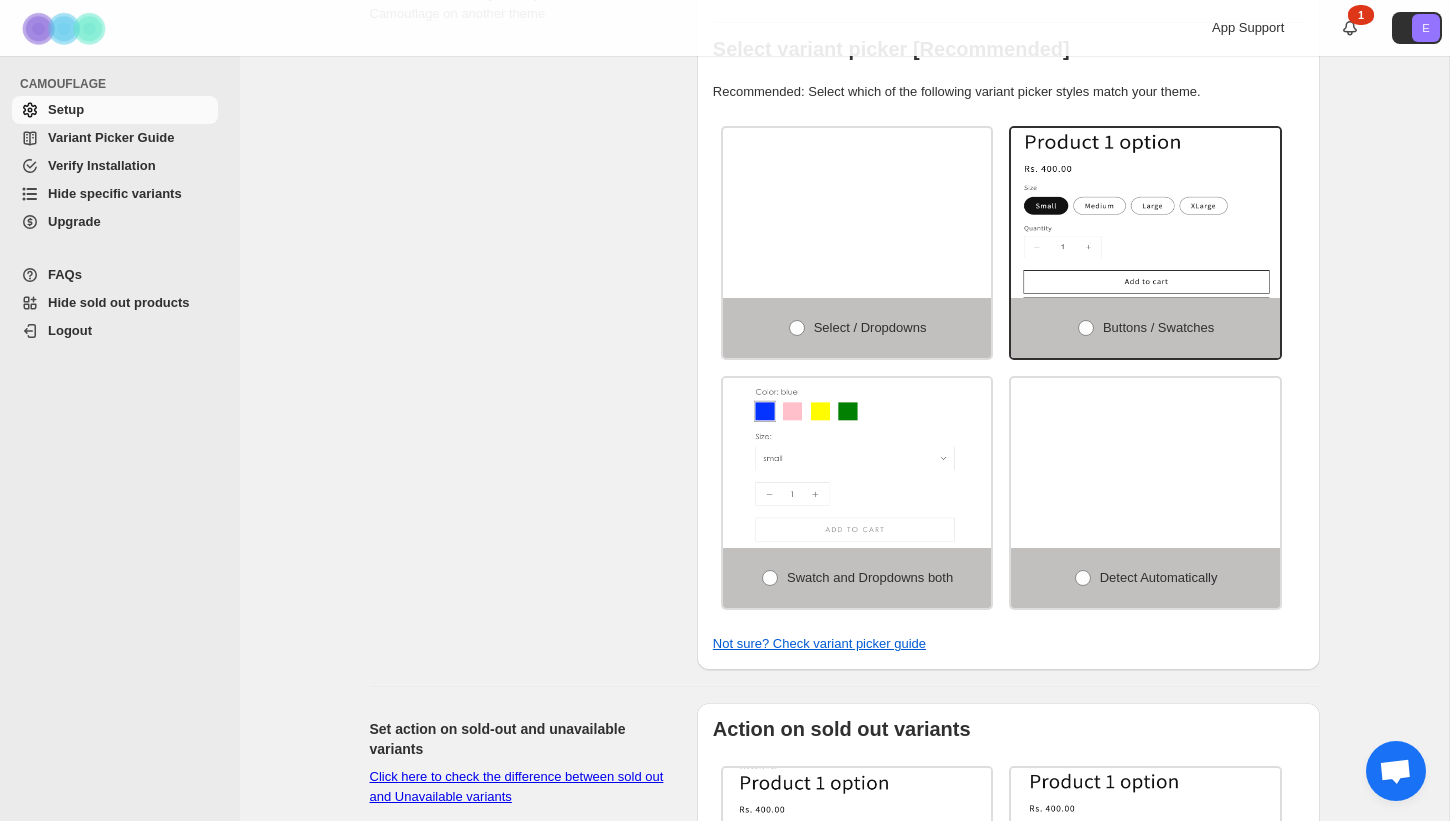 scroll, scrollTop: 404, scrollLeft: 0, axis: vertical 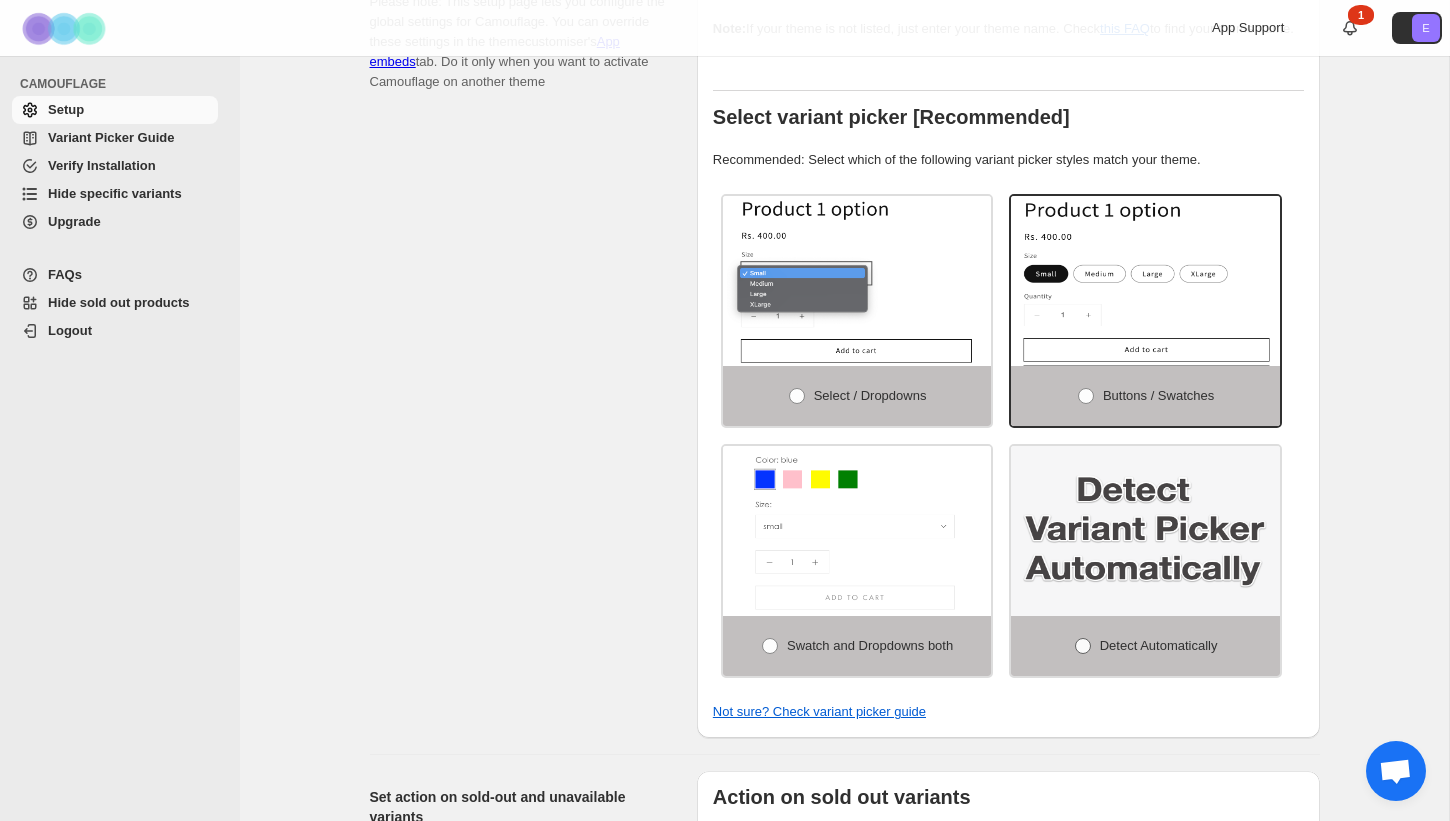click at bounding box center [1083, 646] 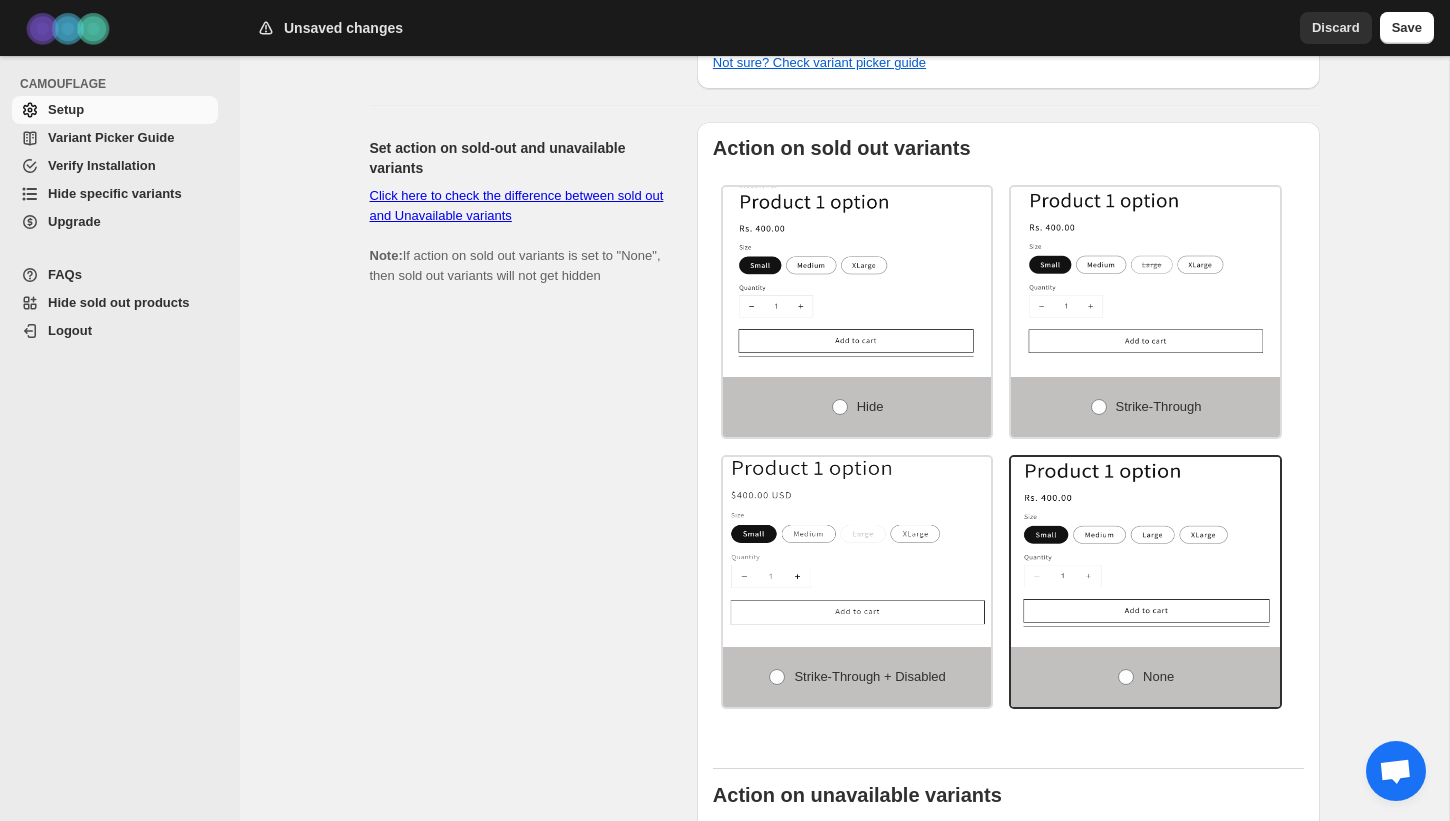scroll, scrollTop: 1138, scrollLeft: 0, axis: vertical 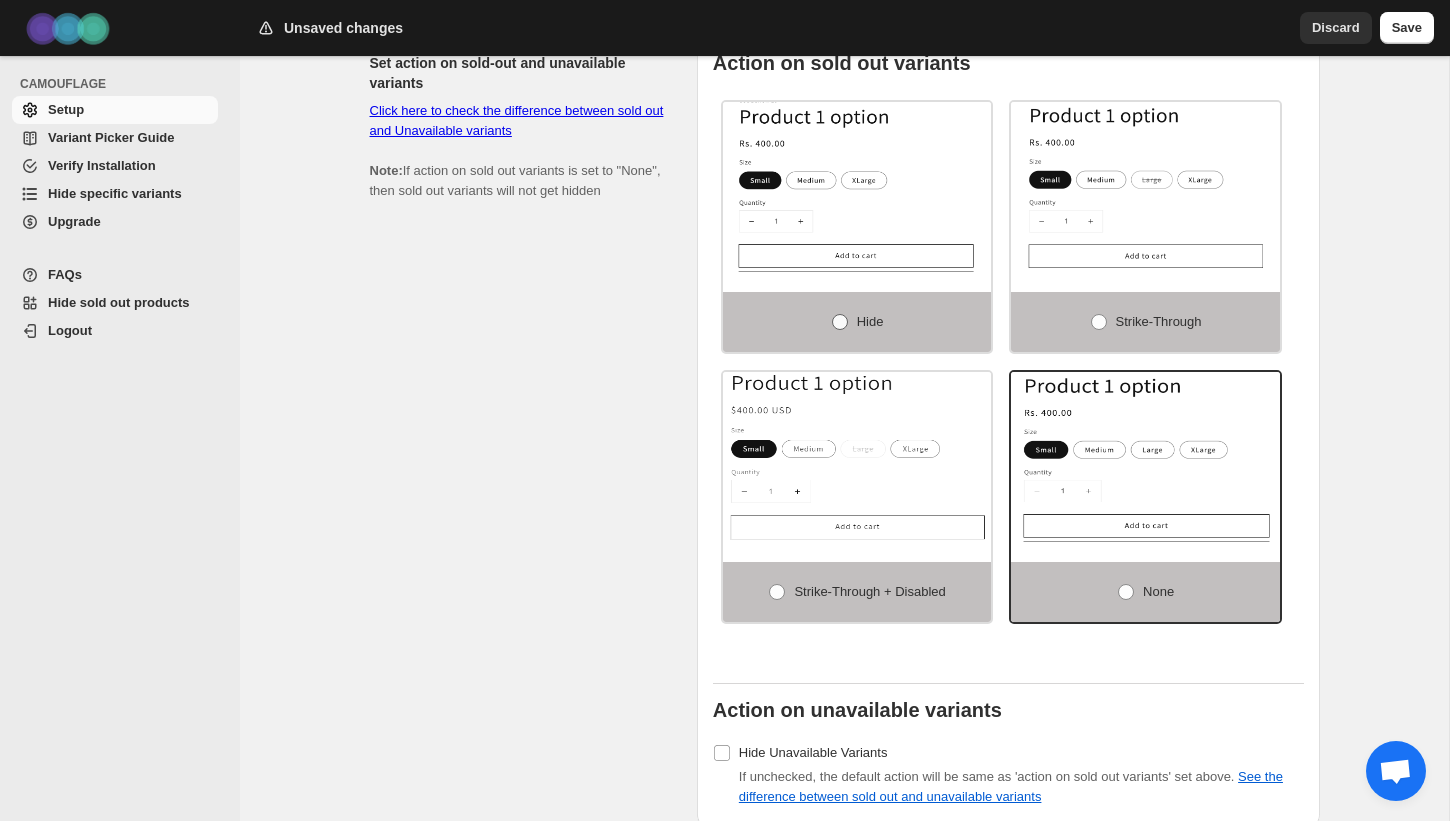 click at bounding box center (840, 322) 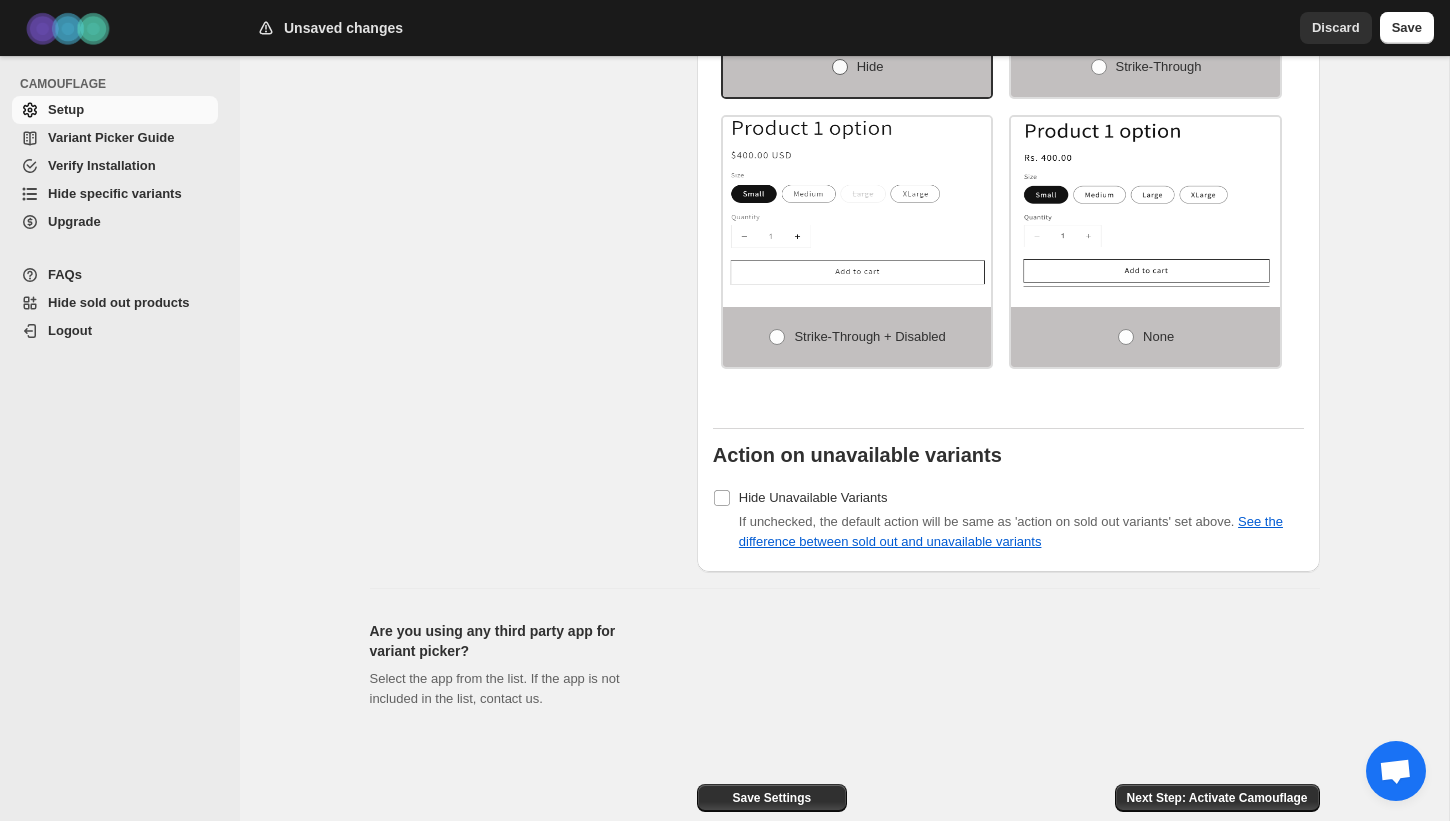 scroll, scrollTop: 1505, scrollLeft: 0, axis: vertical 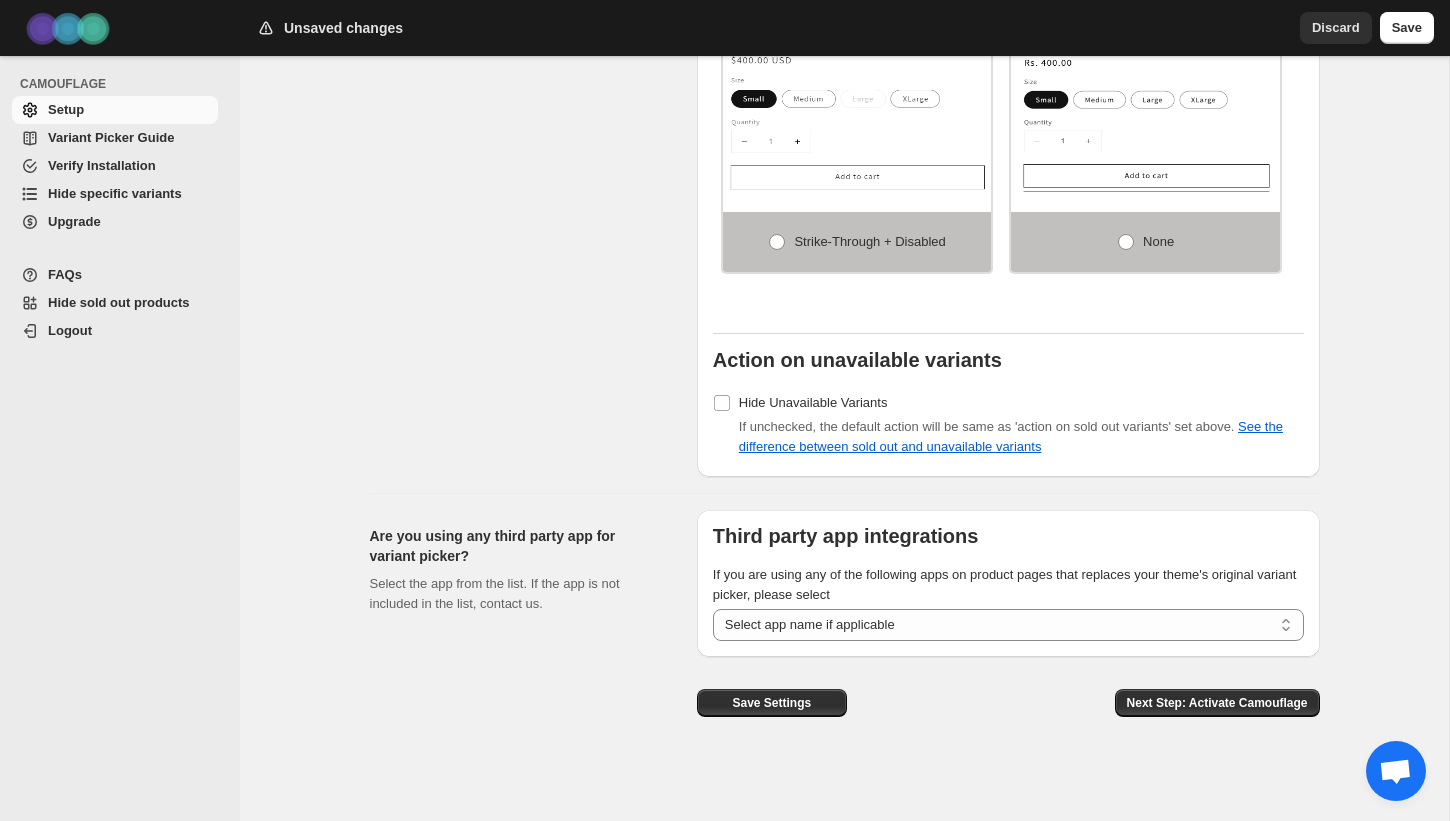 click on "Save Settings" at bounding box center [772, 695] 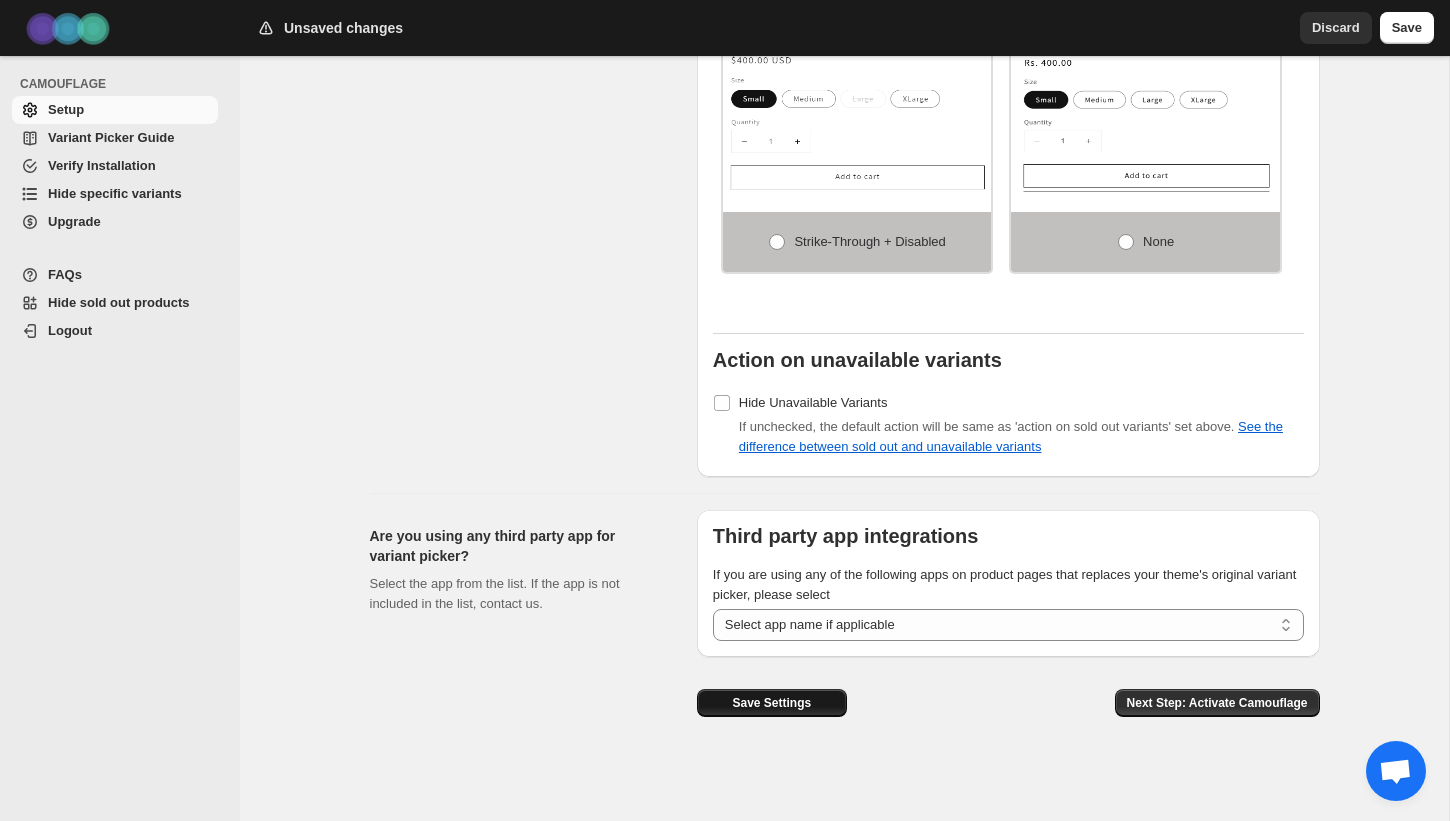 click on "Save Settings" at bounding box center (772, 703) 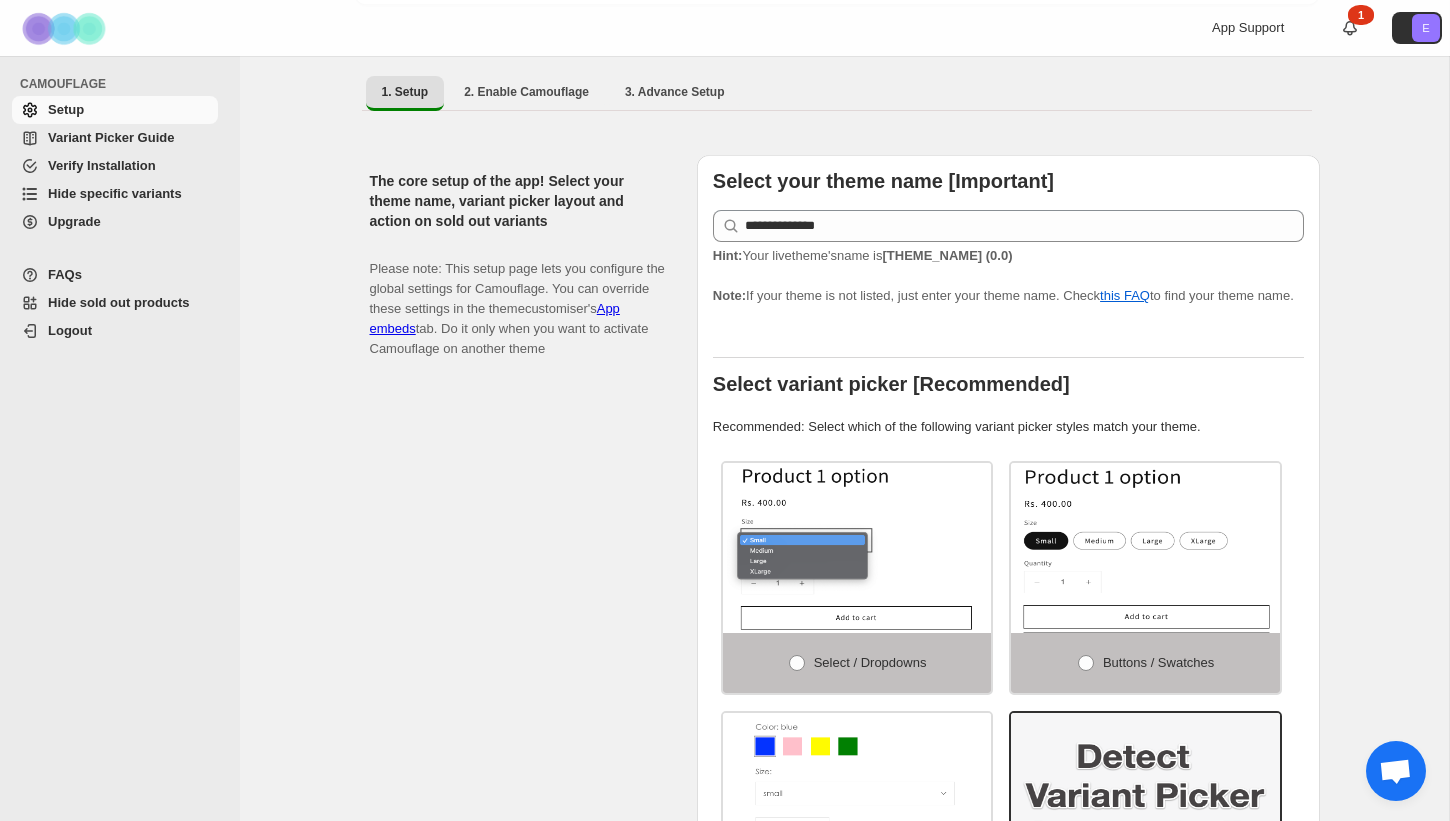 scroll, scrollTop: 0, scrollLeft: 0, axis: both 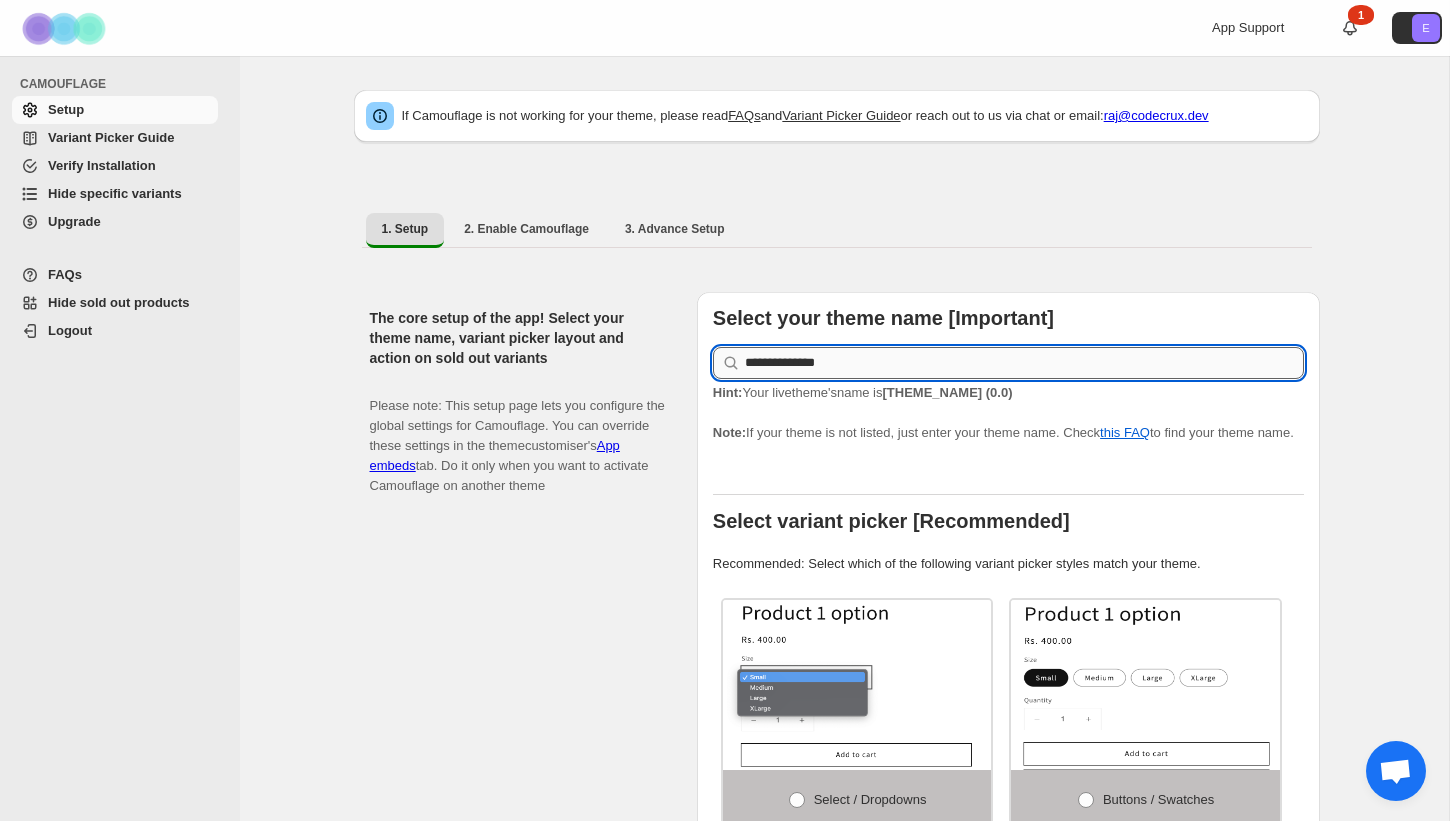 click on "**********" at bounding box center (1024, 363) 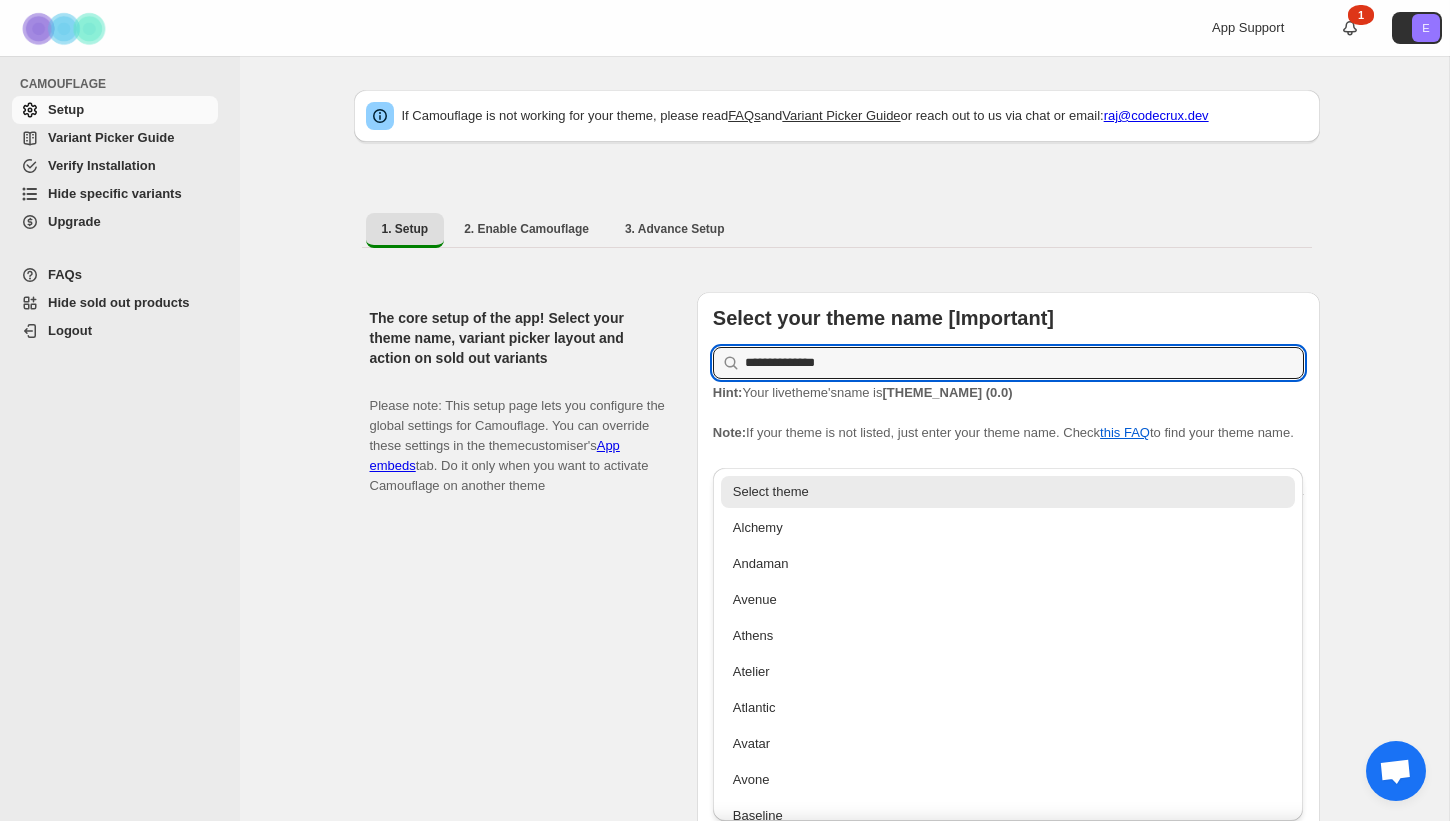 click on "1. Setup 2. Enable Camouflage 3. Advance Setup More views 1. Setup 2. Enable Camouflage 3. Advance Setup More views" at bounding box center [837, 230] 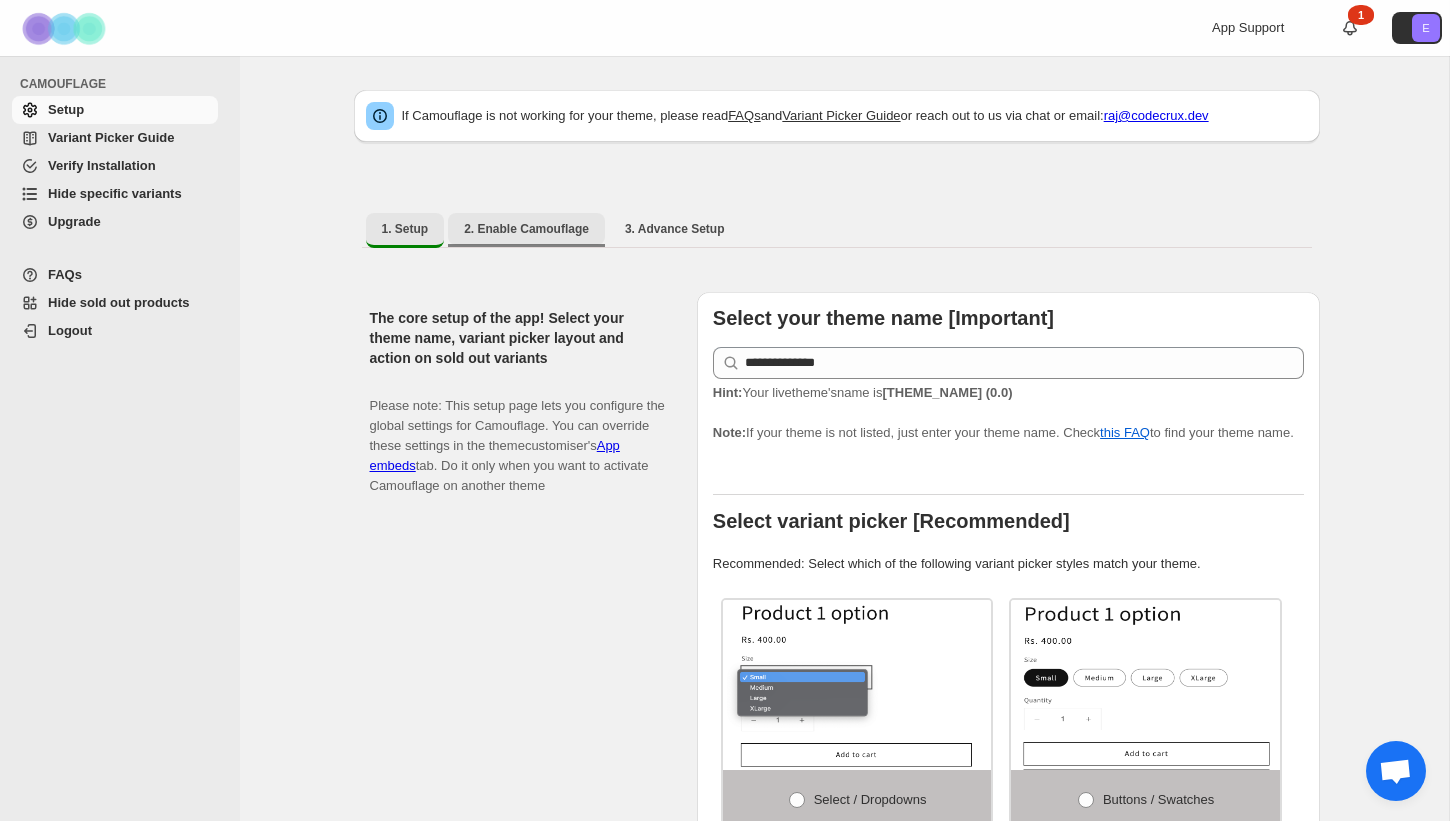 click on "2. Enable Camouflage" at bounding box center (526, 229) 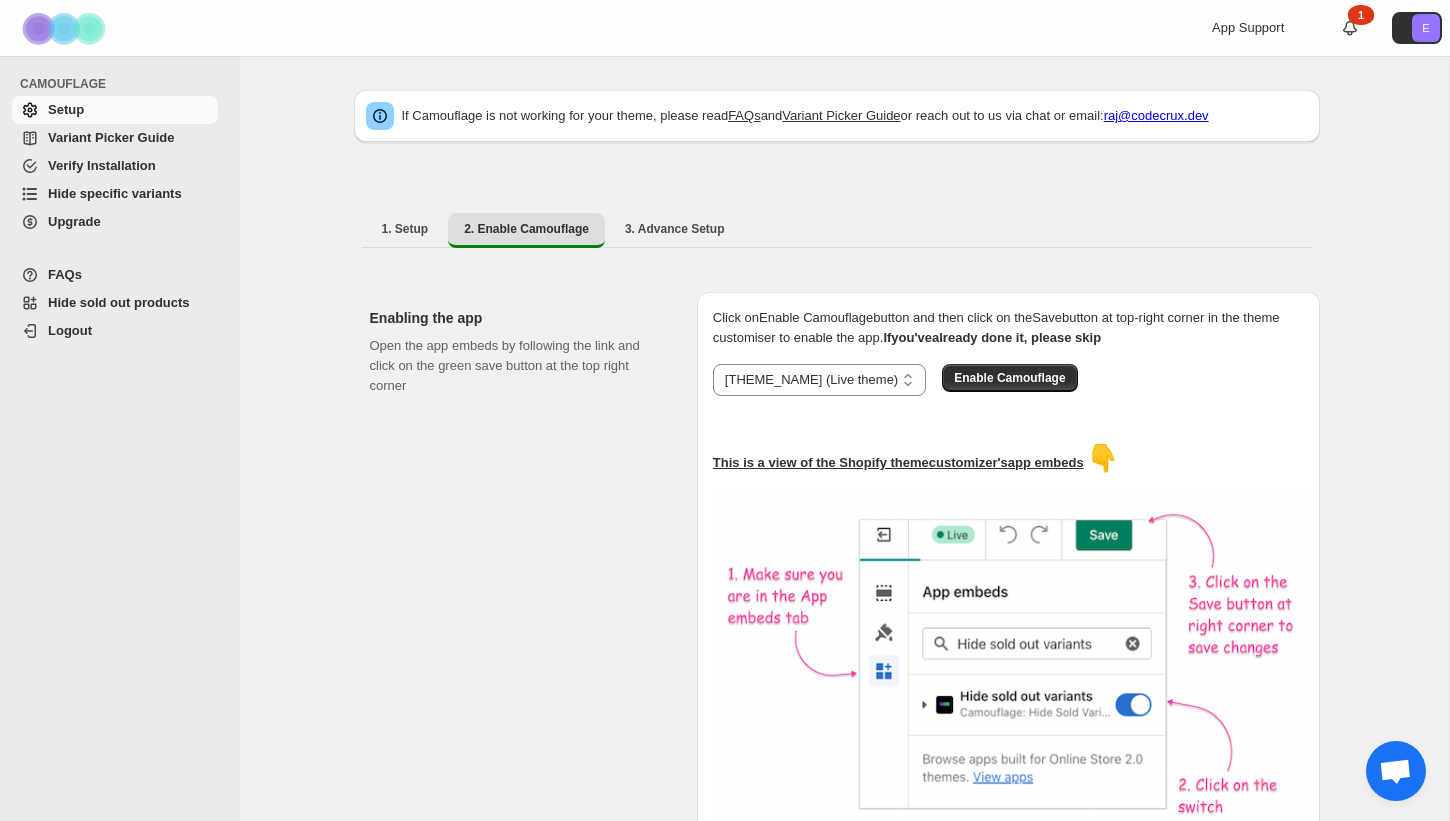 click on "**********" at bounding box center (1000, 372) 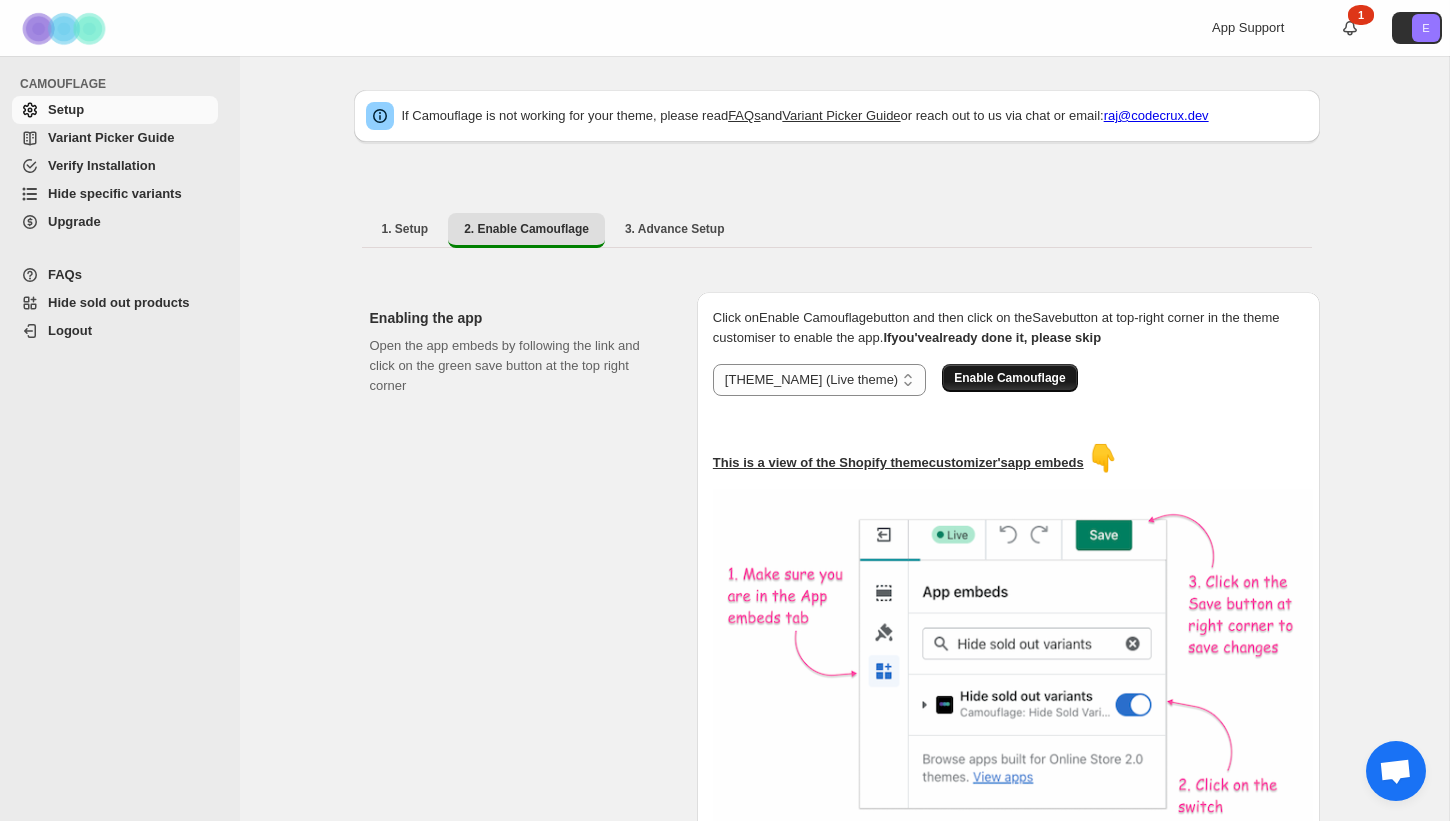click on "Enable Camouflage" at bounding box center (1009, 378) 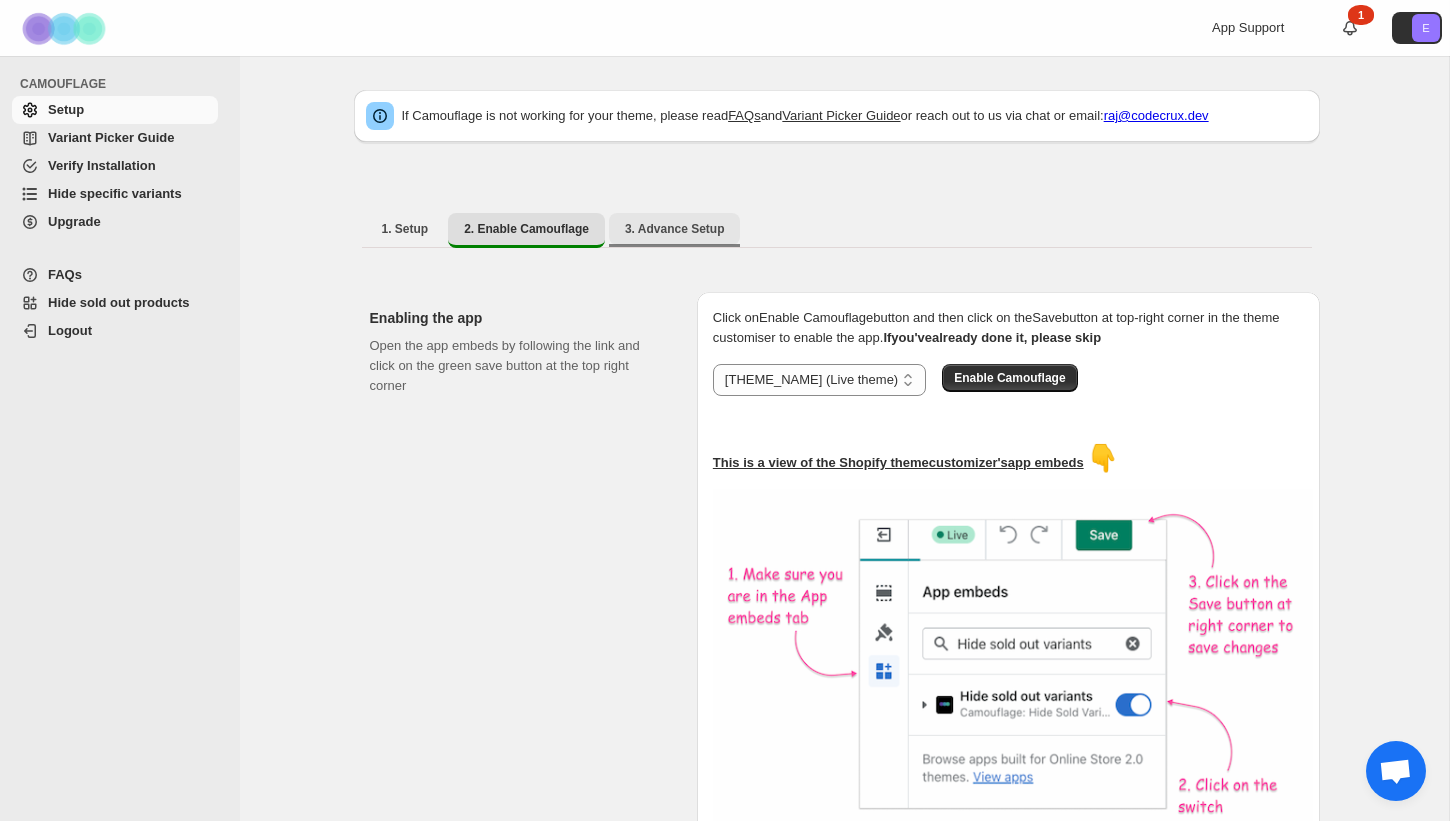 click on "3. Advance Setup" at bounding box center (675, 229) 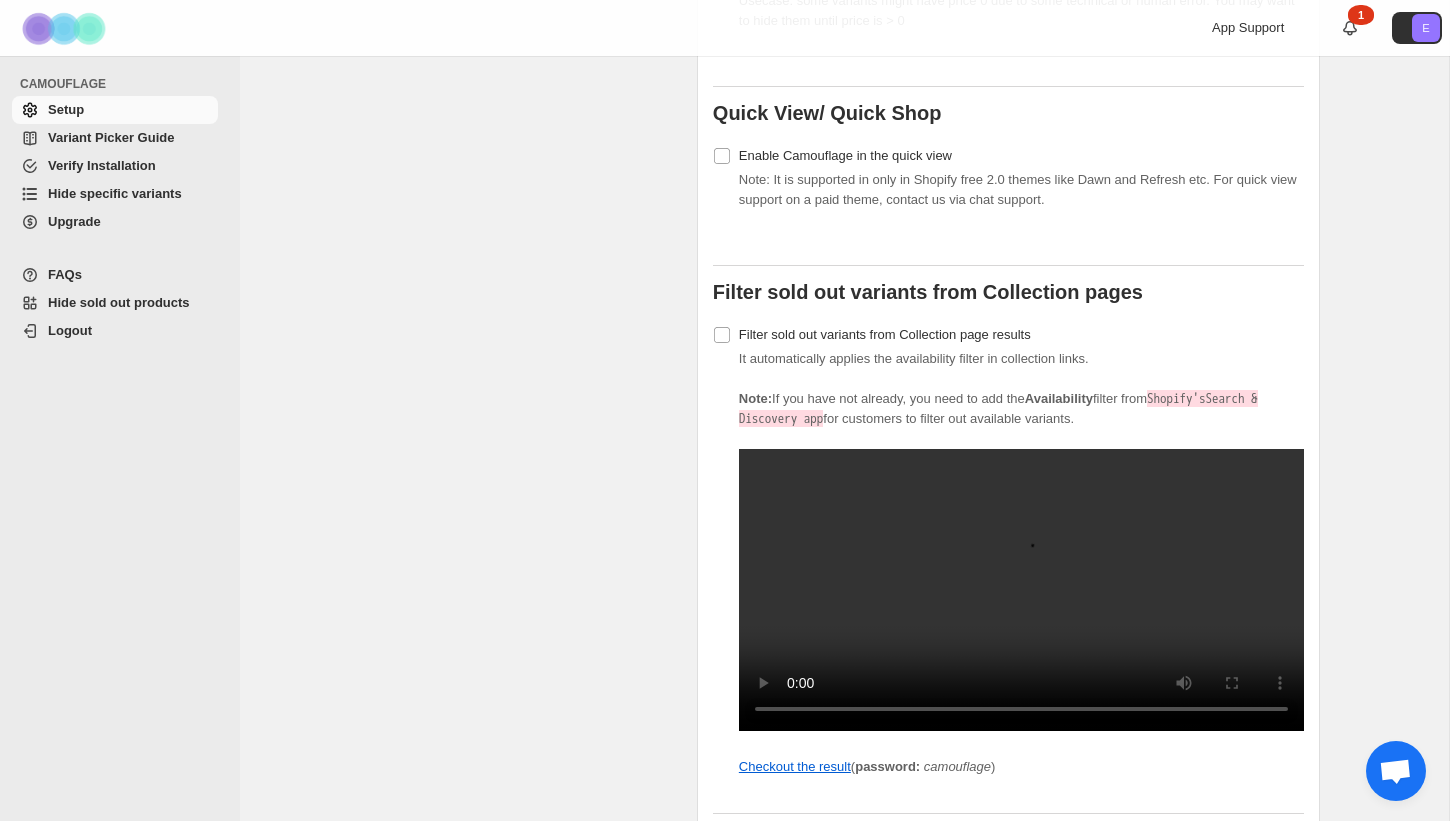 scroll, scrollTop: 1502, scrollLeft: 0, axis: vertical 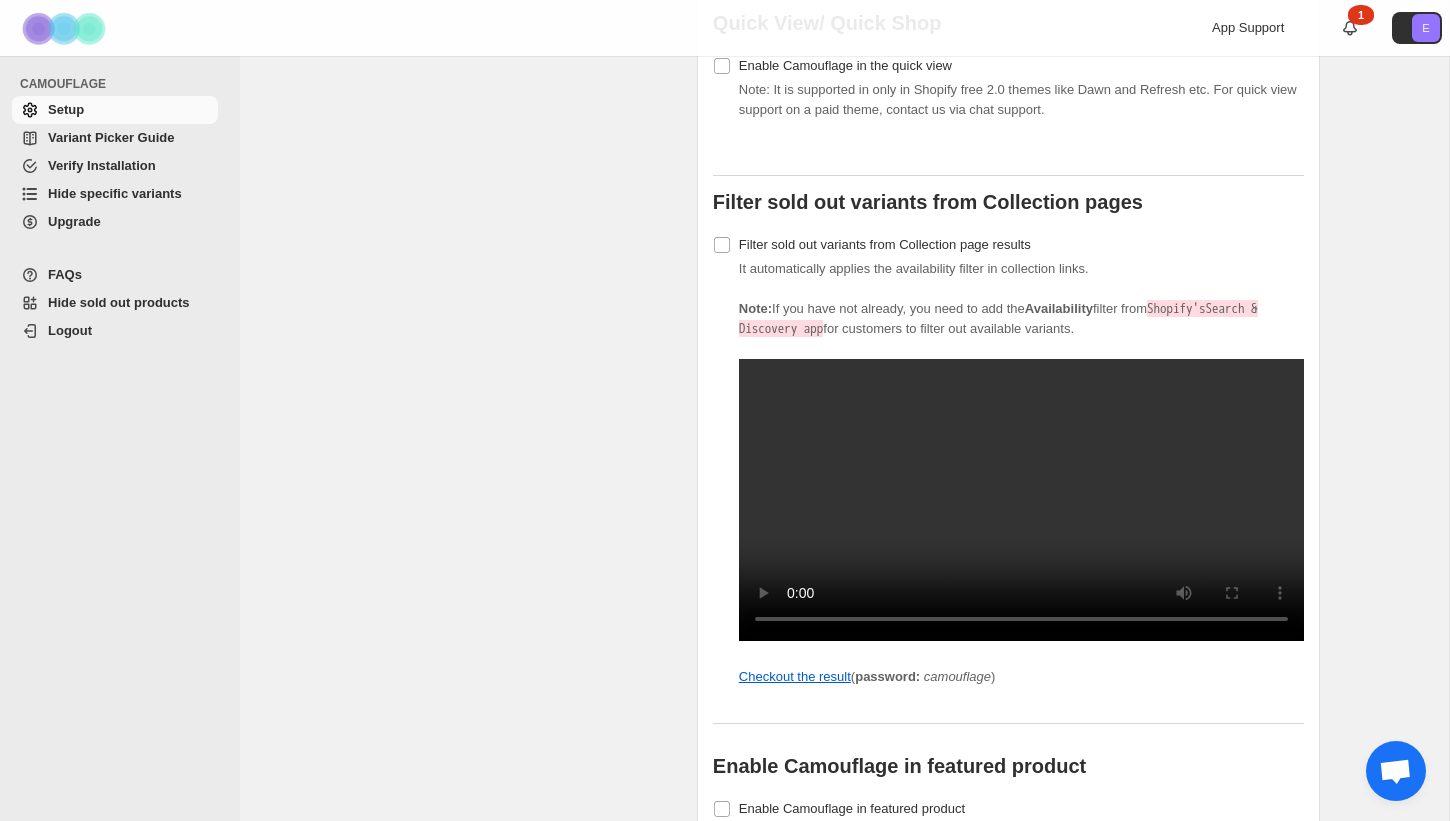 click at bounding box center [1395, 773] 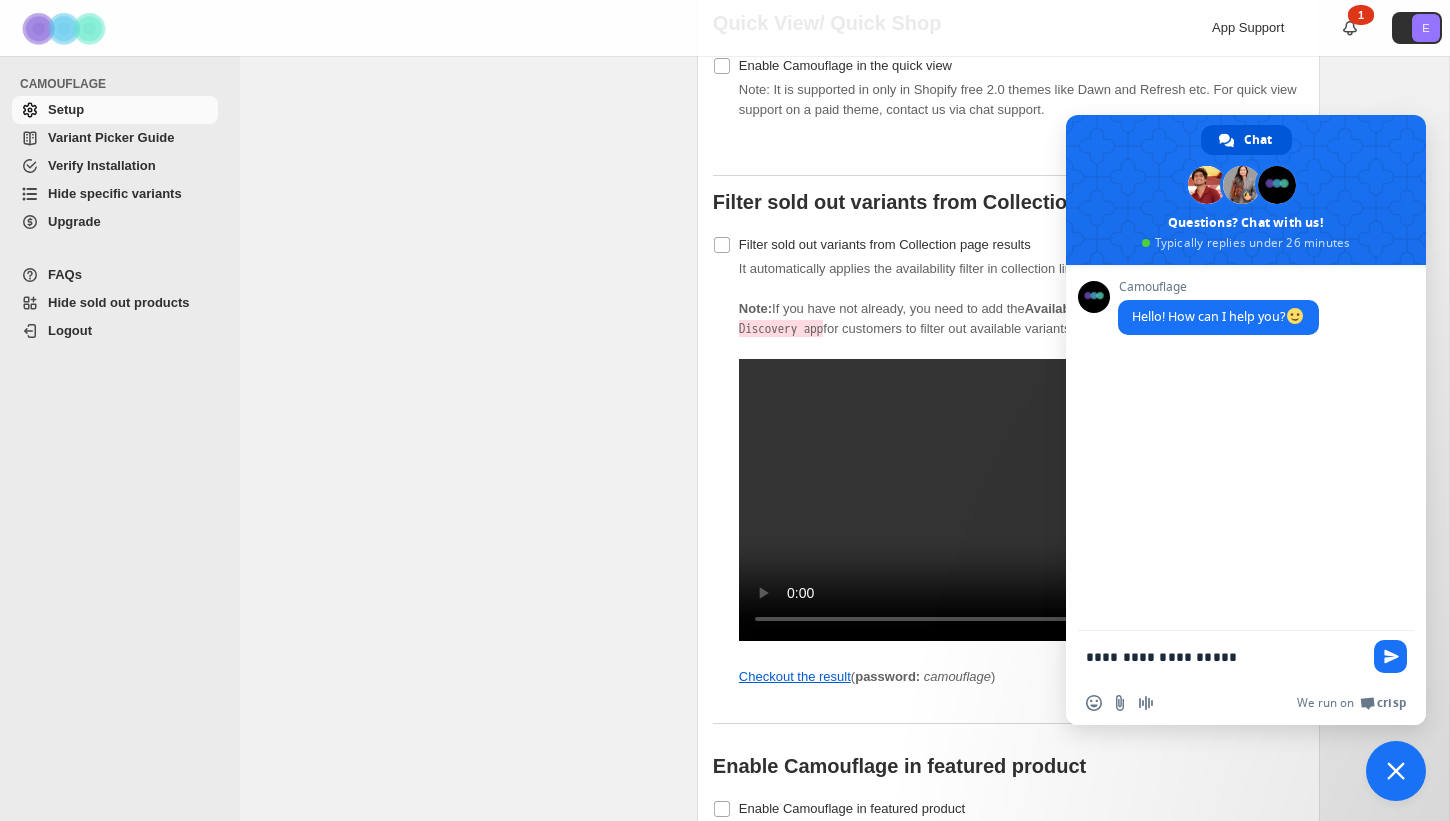 type on "**********" 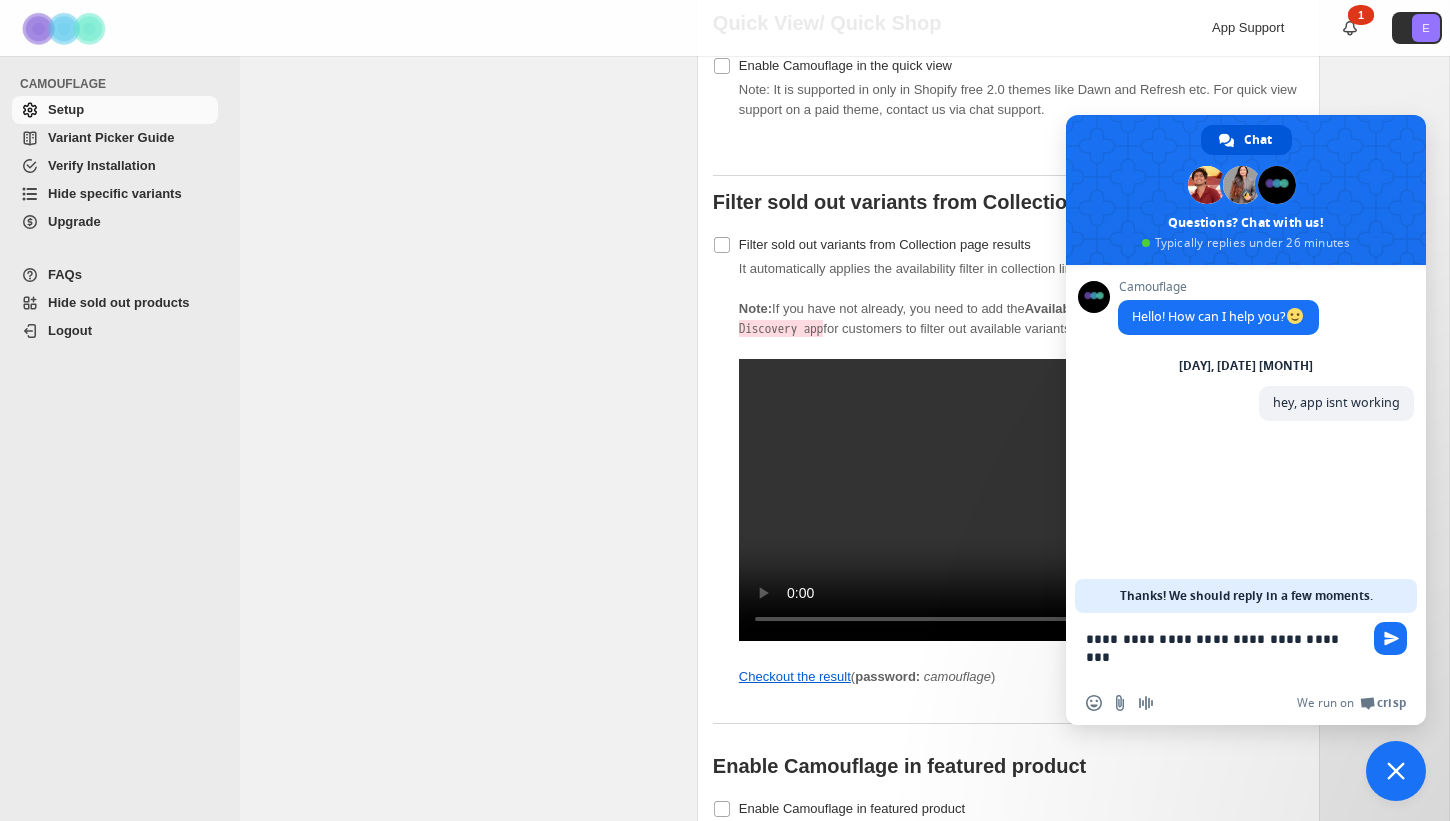 type on "**********" 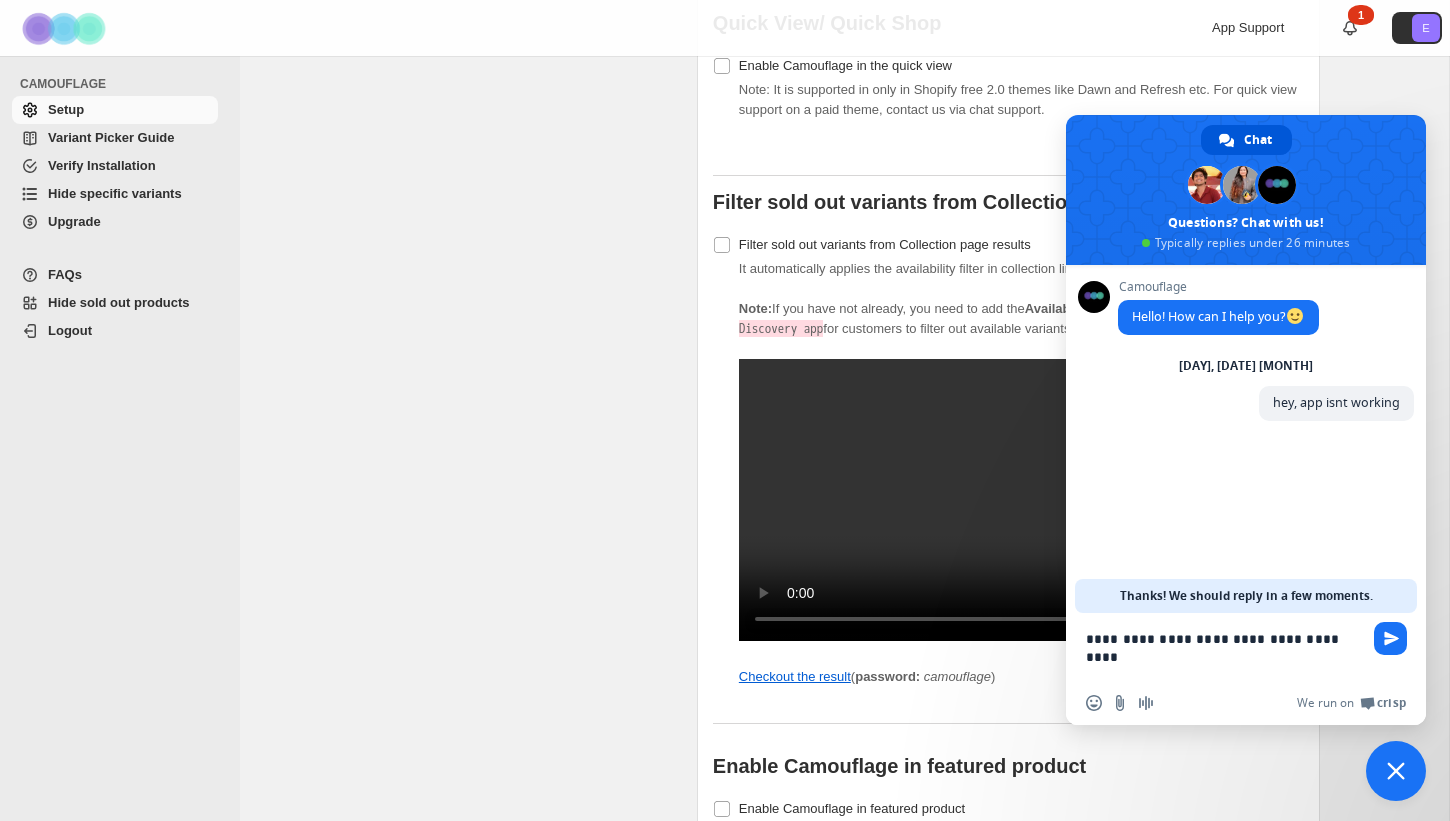 type 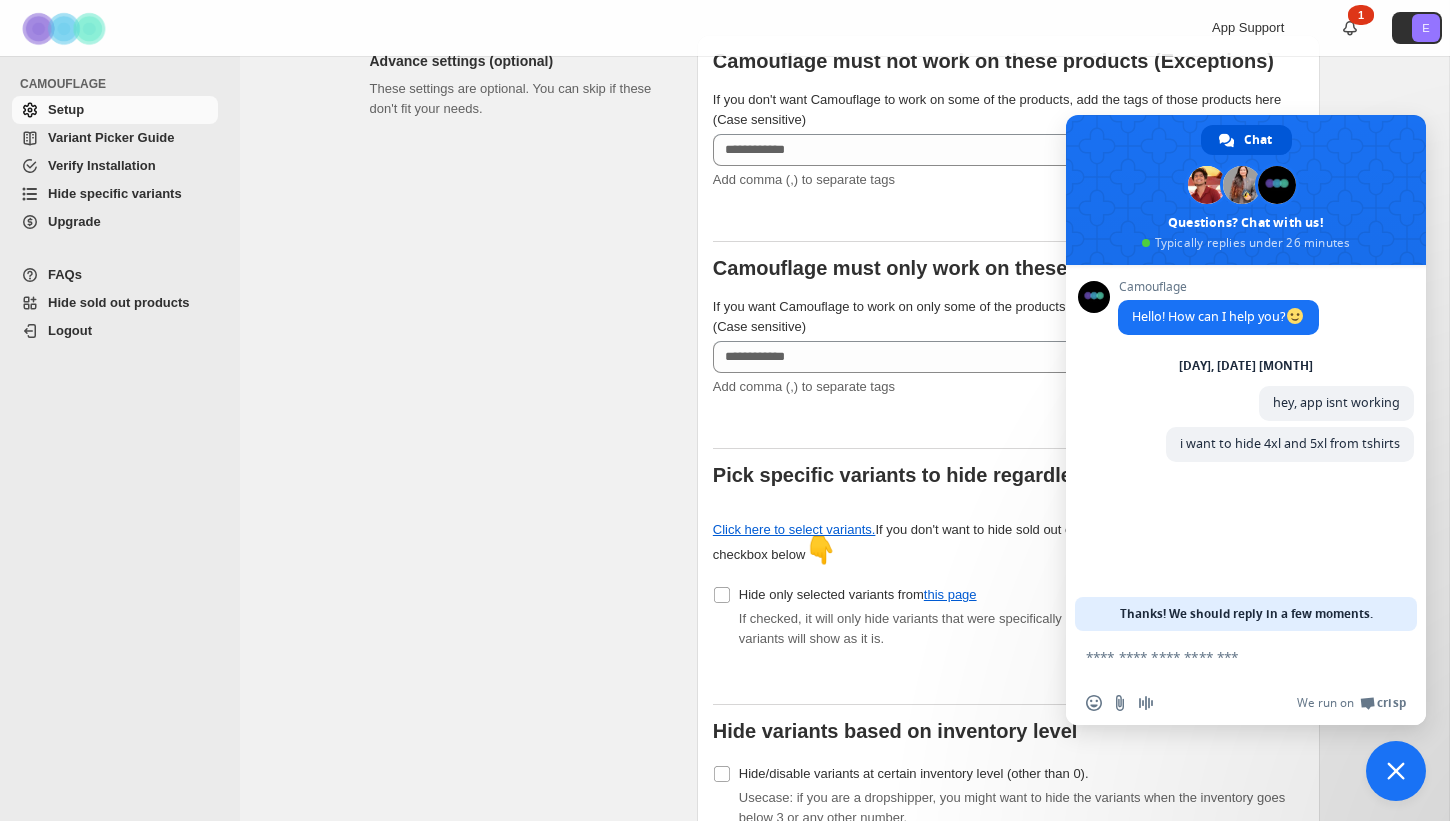scroll, scrollTop: 0, scrollLeft: 0, axis: both 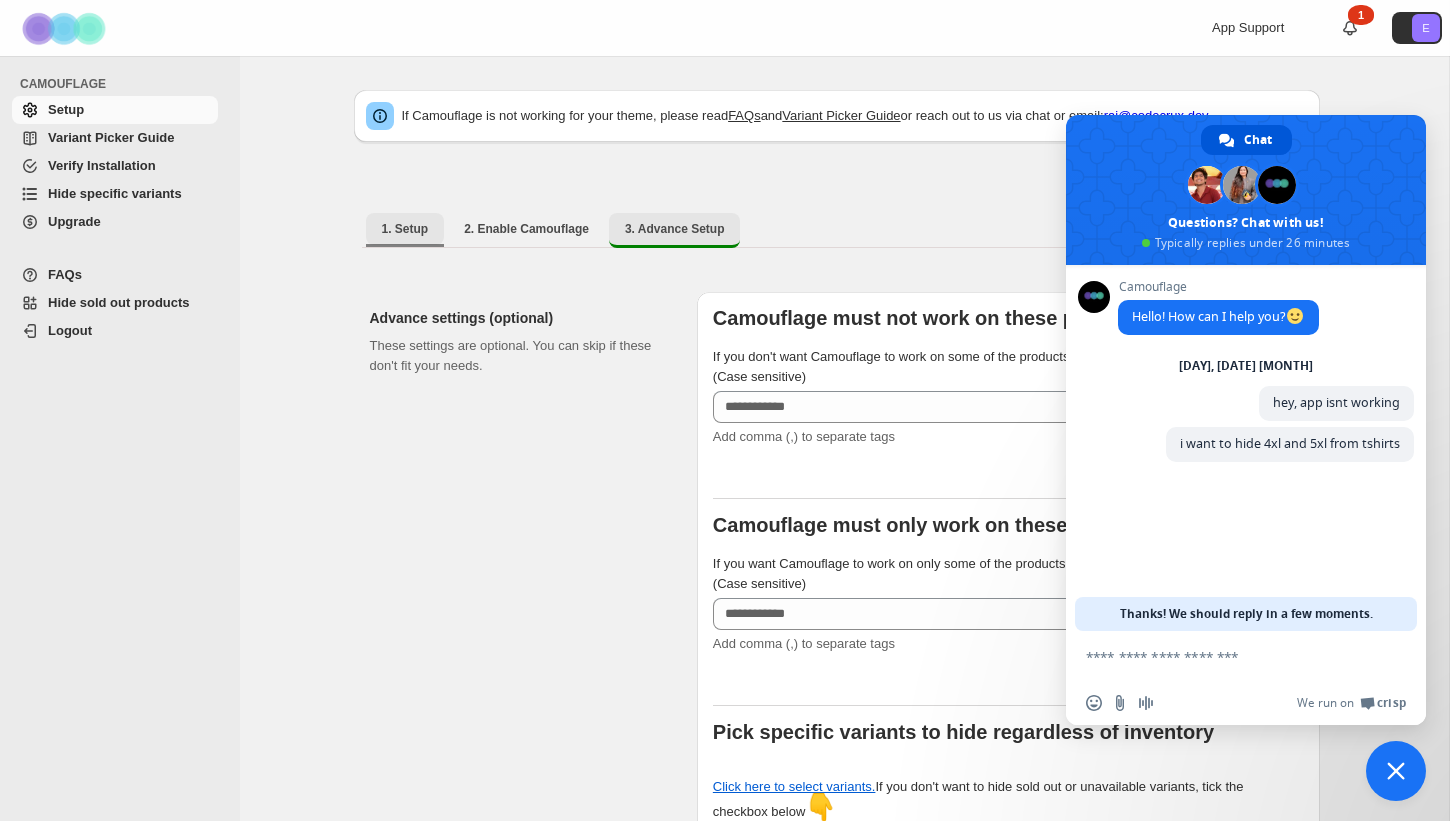 click on "1. Setup" at bounding box center [405, 229] 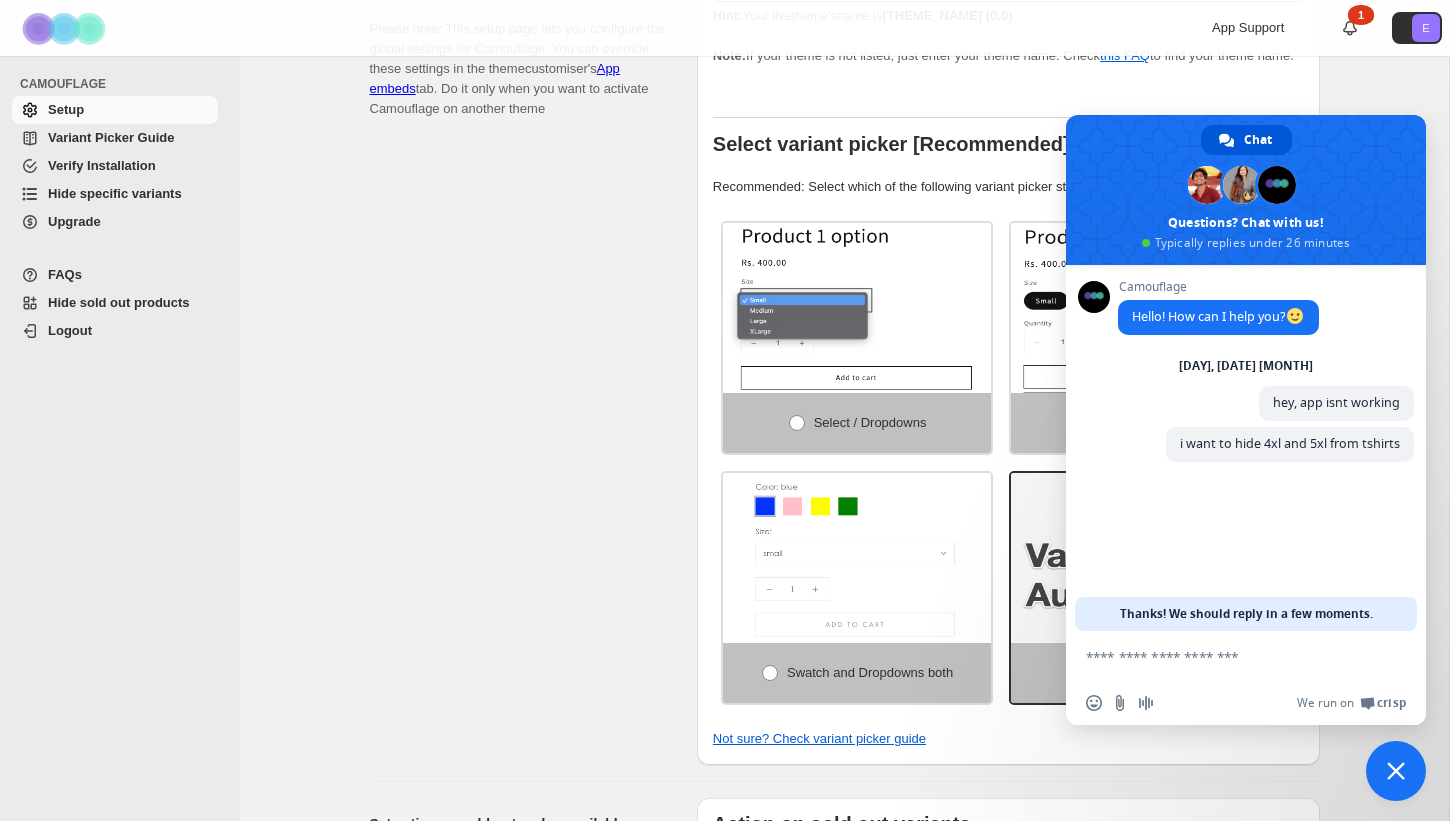 scroll, scrollTop: 364, scrollLeft: 0, axis: vertical 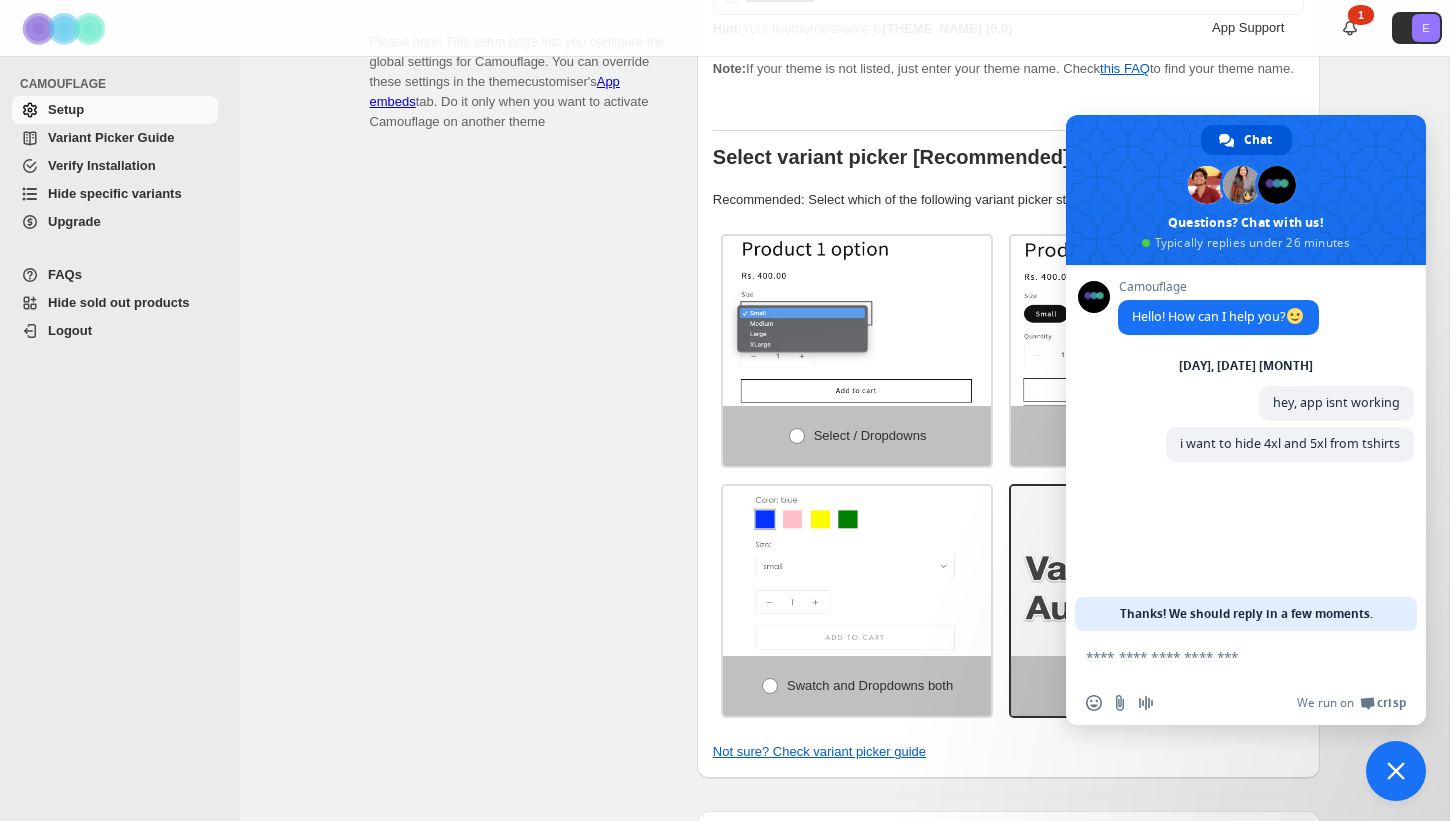 click at bounding box center (1396, 771) 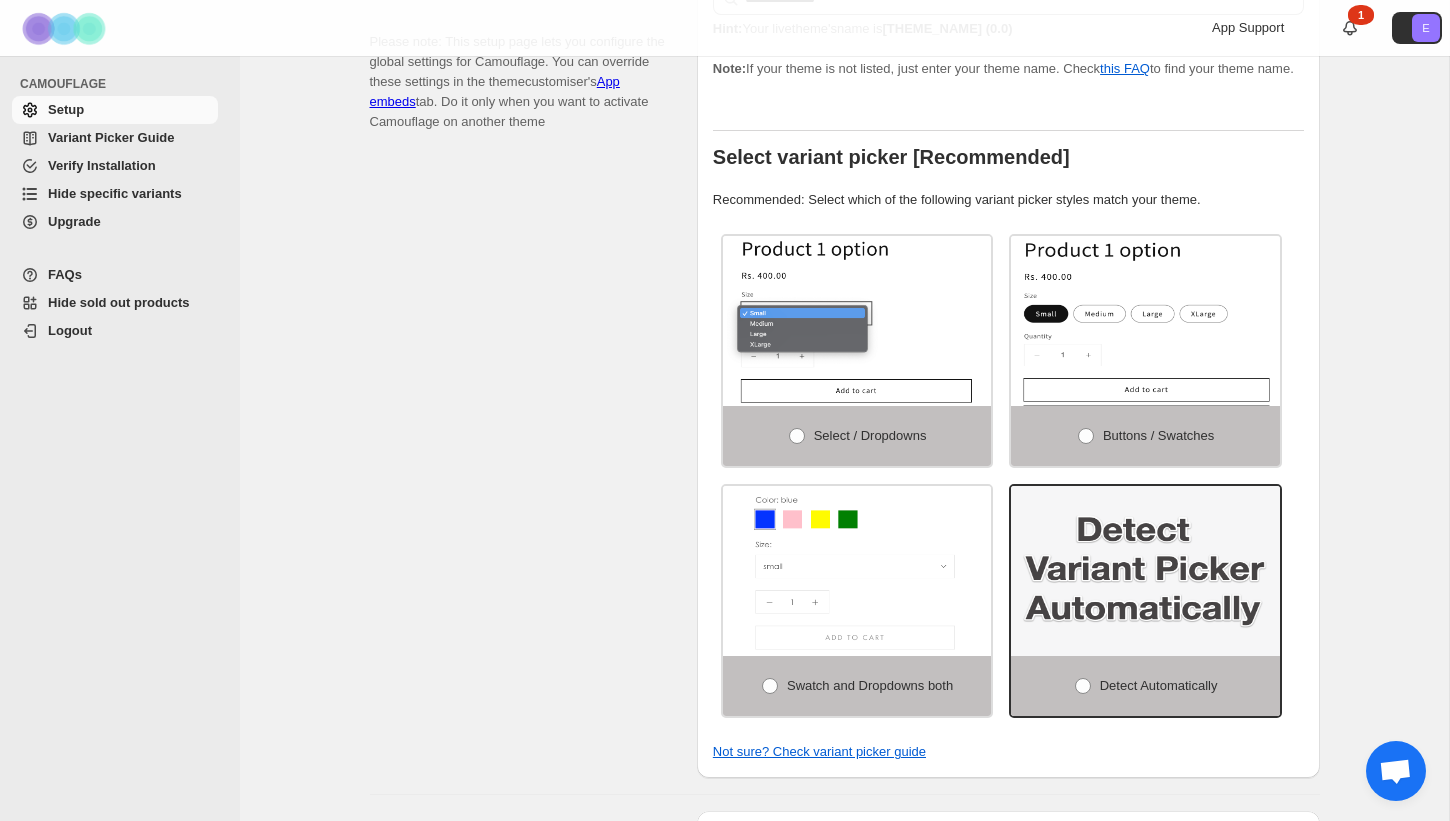 click at bounding box center (1395, 773) 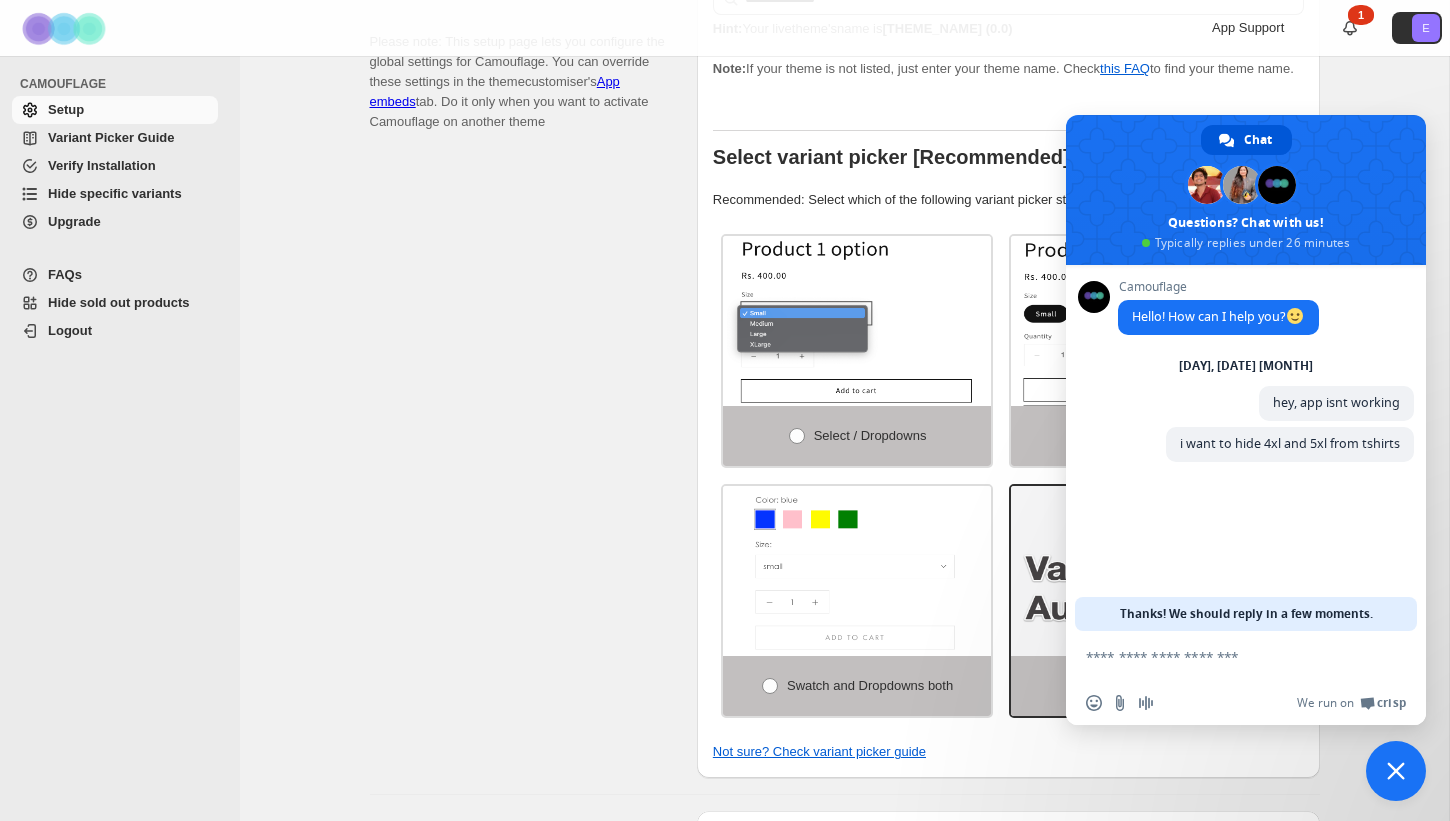 click at bounding box center (1396, 771) 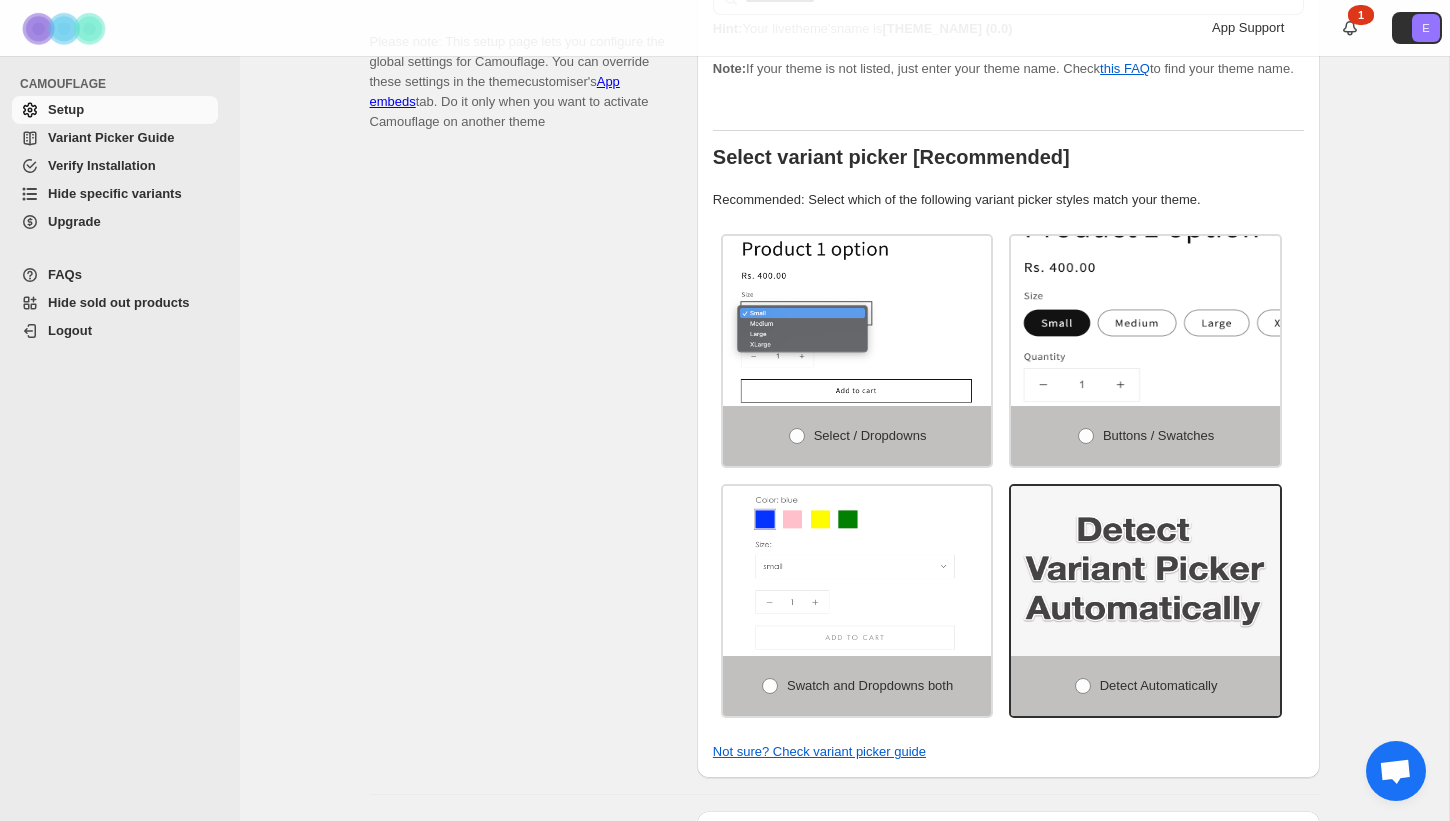 click at bounding box center (1206, 333) 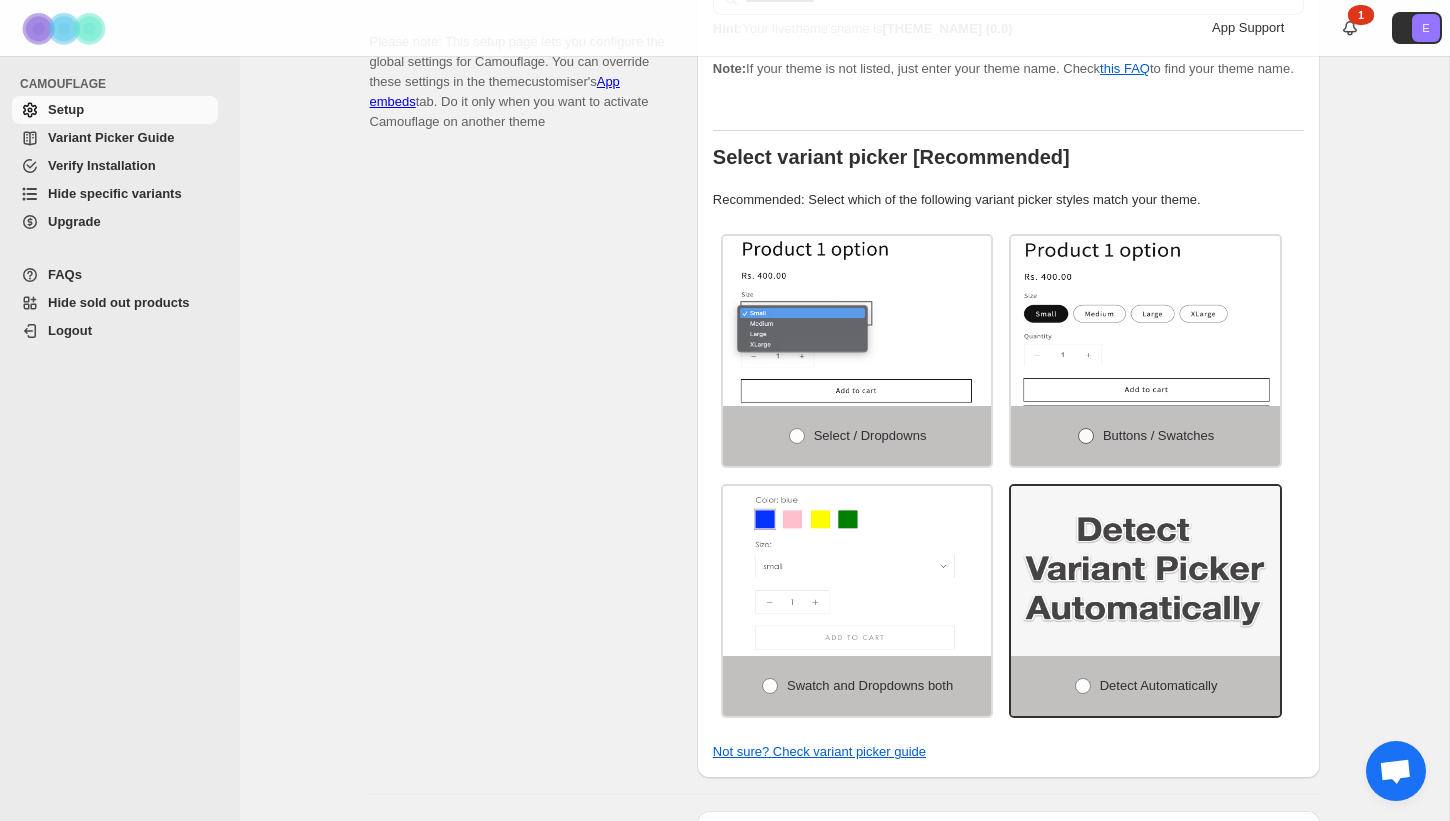 click at bounding box center [1086, 436] 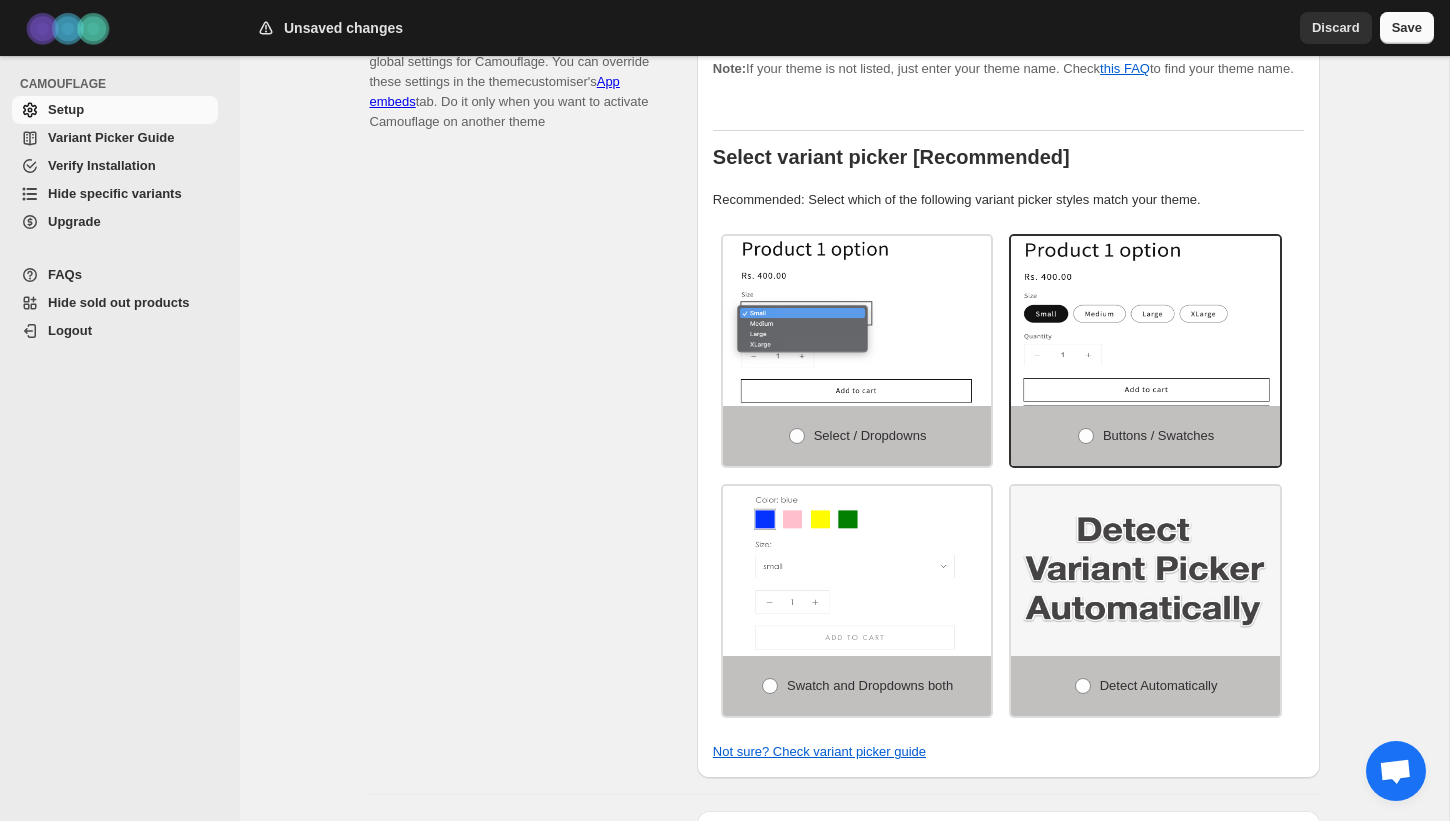 click on "Save" at bounding box center [1407, 28] 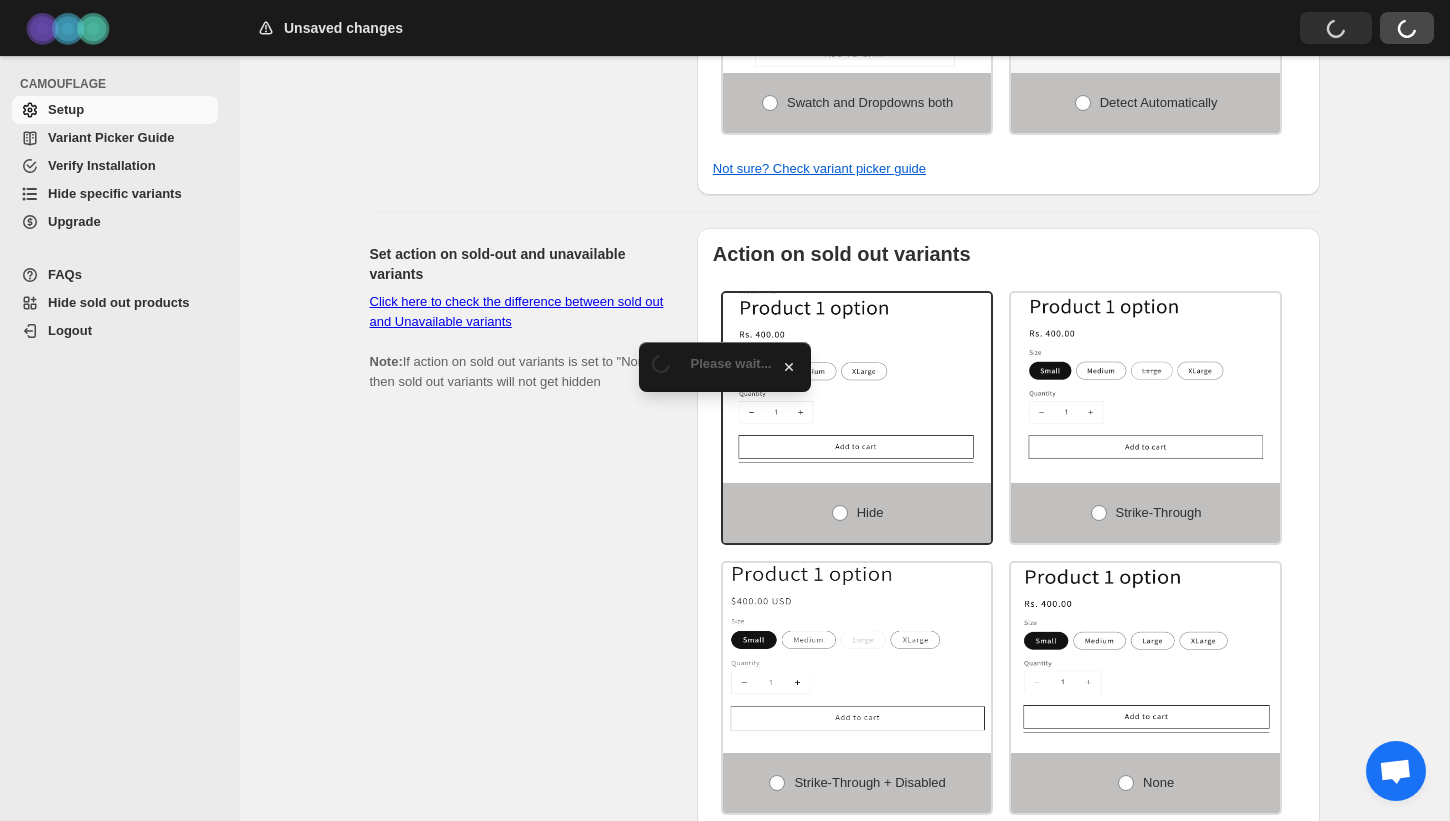 scroll, scrollTop: 1013, scrollLeft: 0, axis: vertical 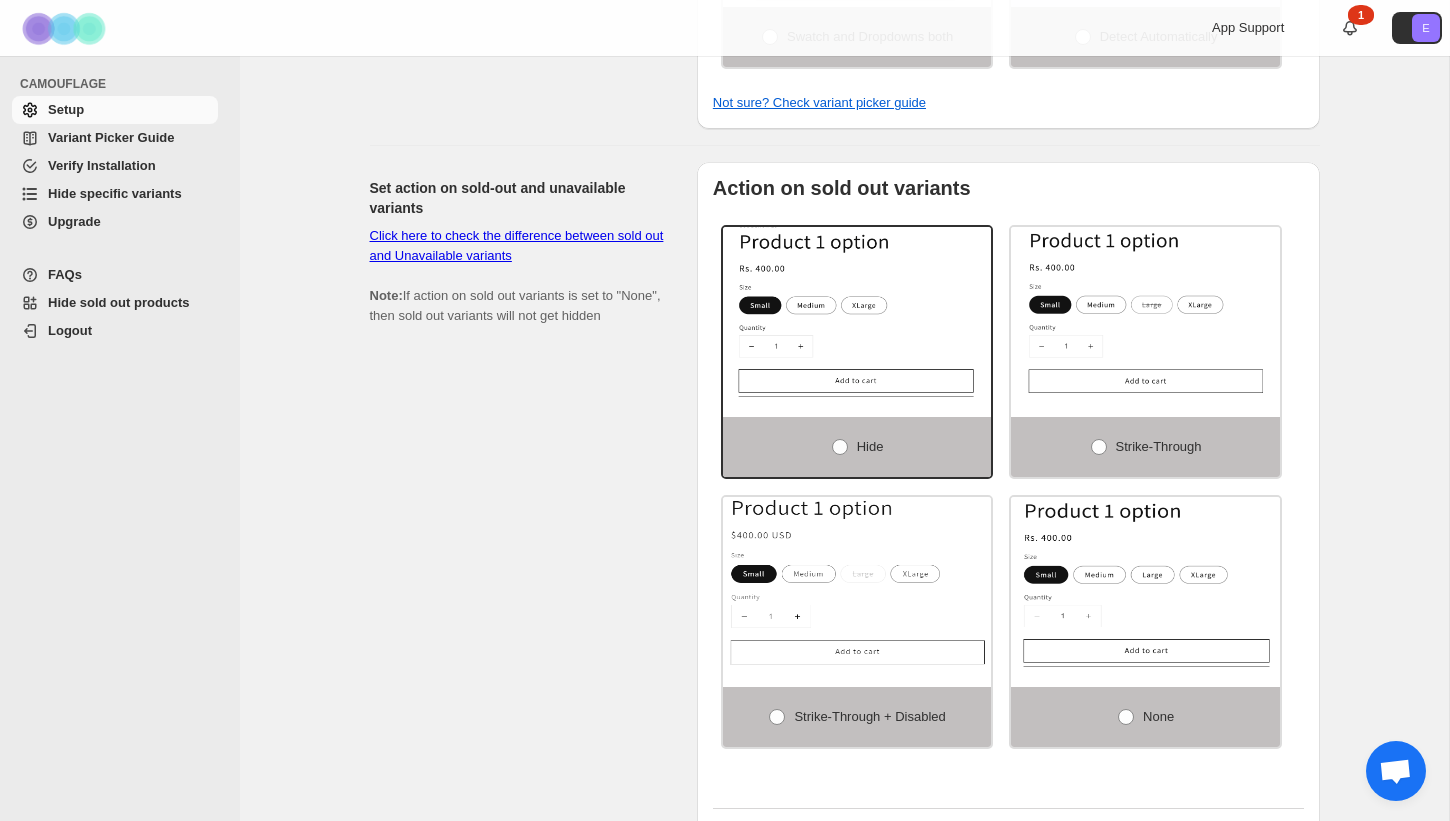click at bounding box center [1395, 773] 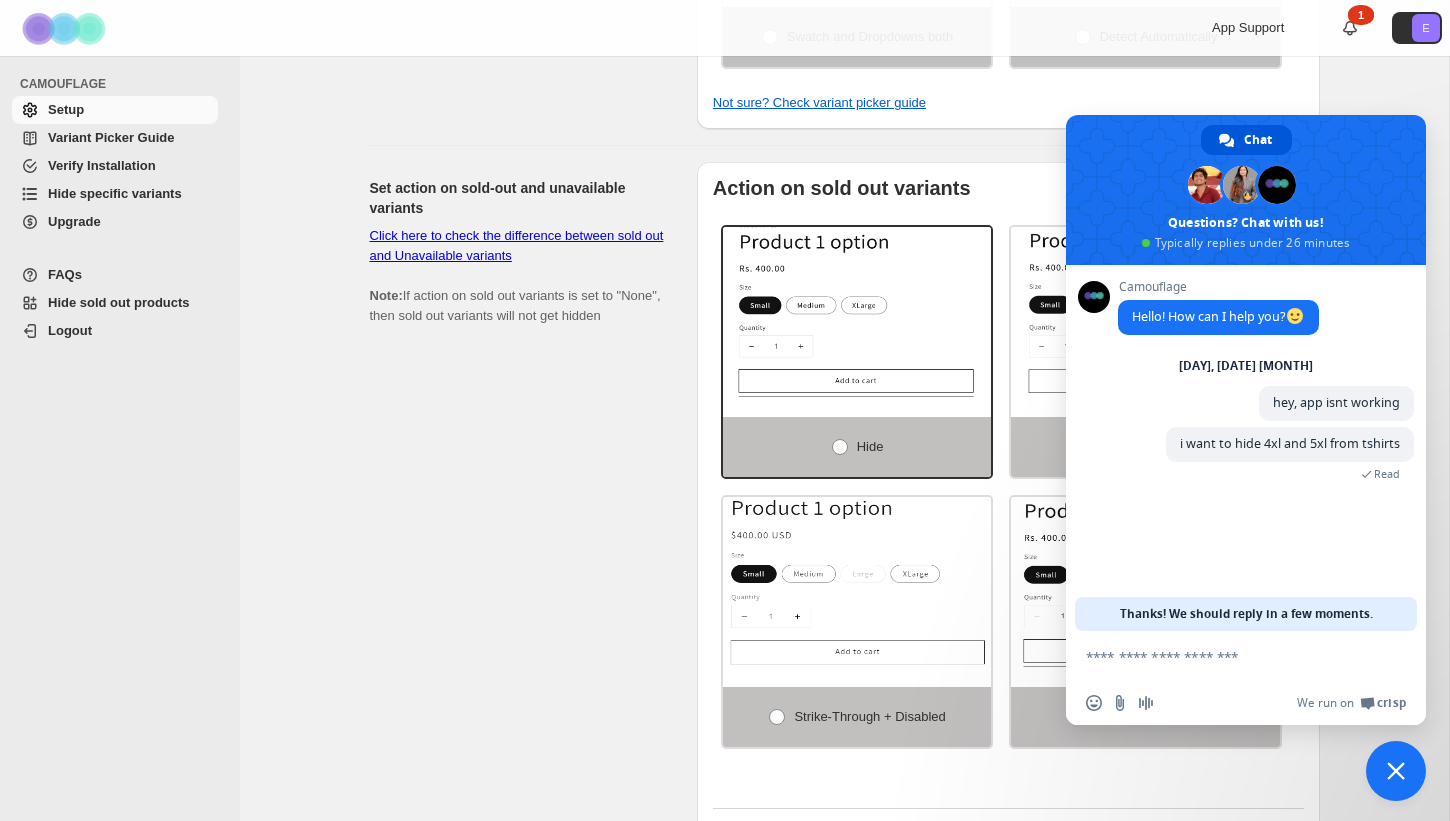 click at bounding box center (1396, 771) 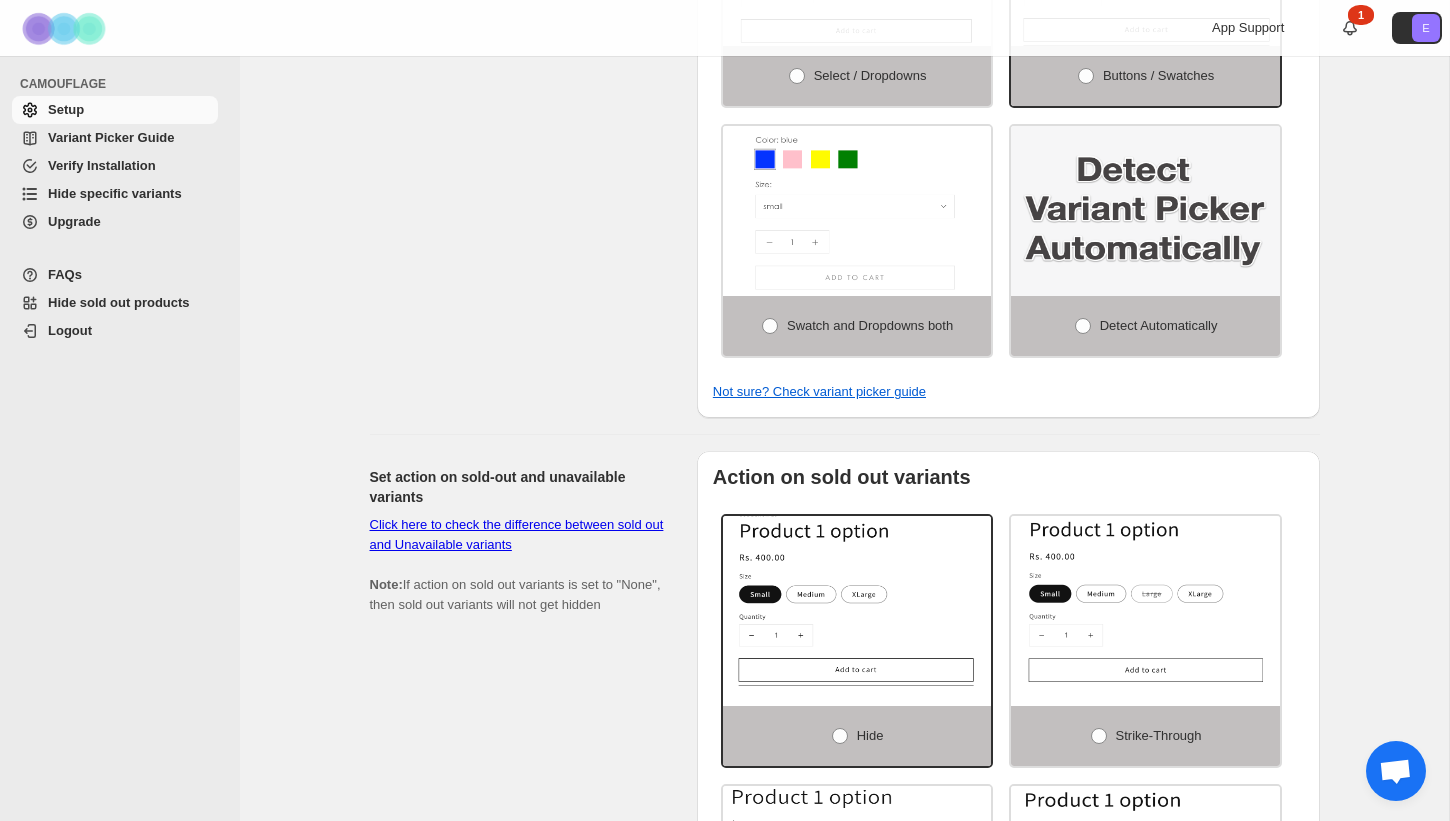 scroll, scrollTop: 0, scrollLeft: 0, axis: both 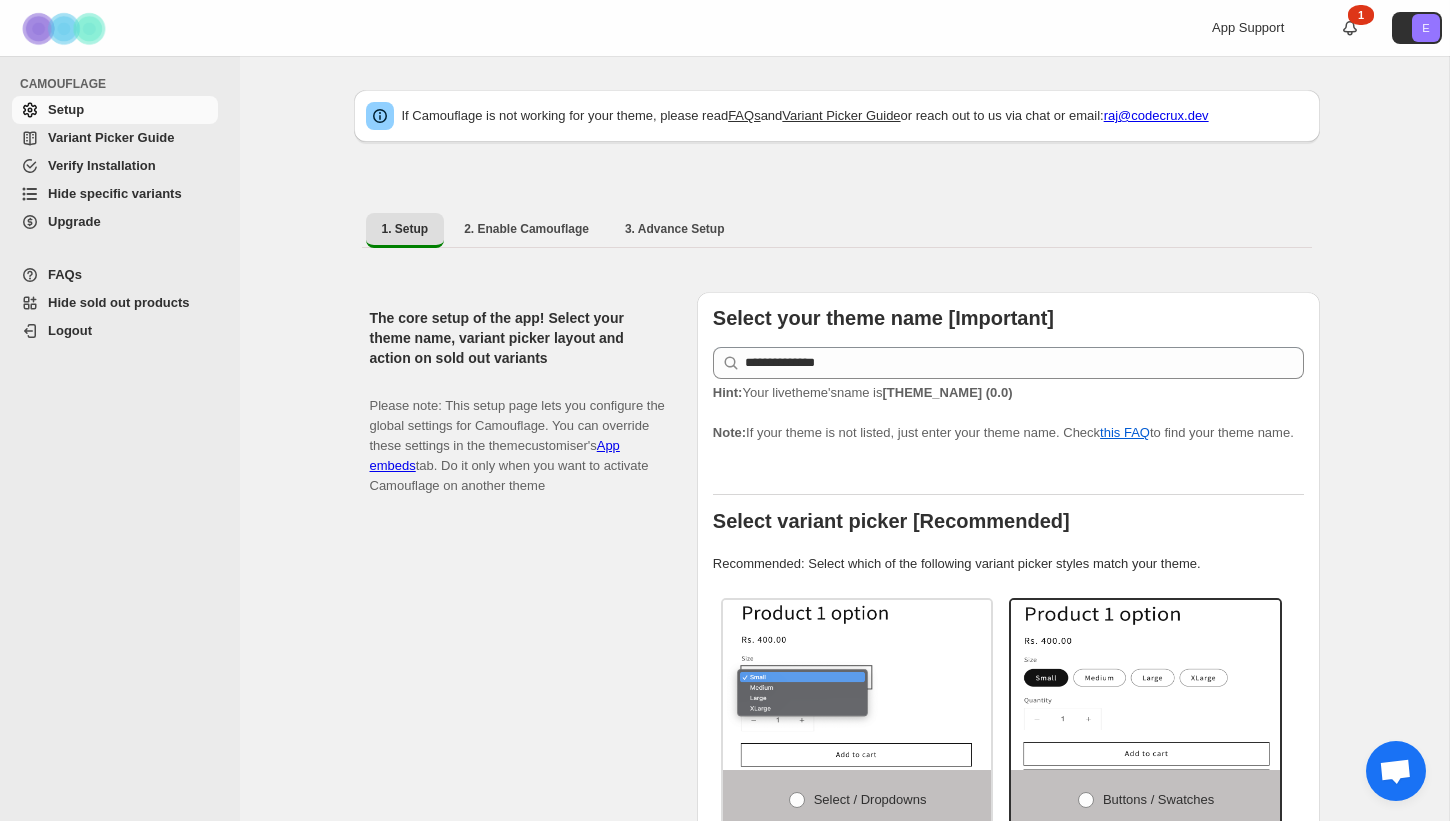 click at bounding box center [1396, 771] 